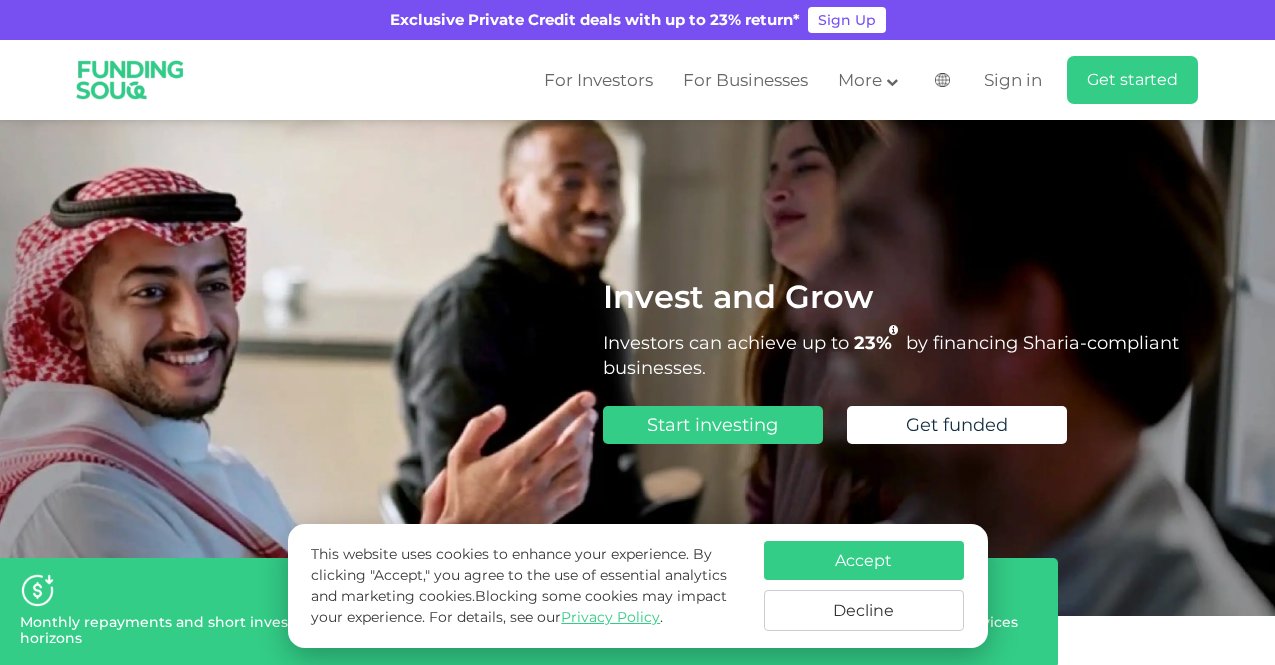 scroll, scrollTop: 0, scrollLeft: 0, axis: both 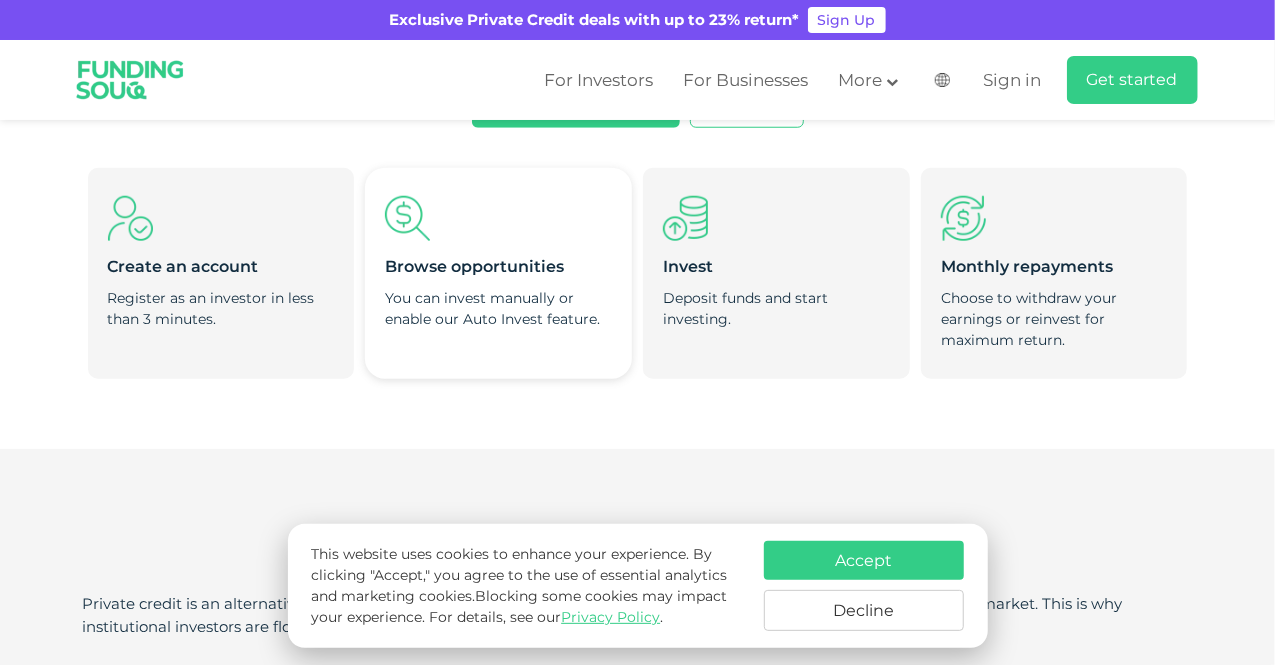 click on "You can invest manually or enable our Auto Invest feature." at bounding box center (498, 309) 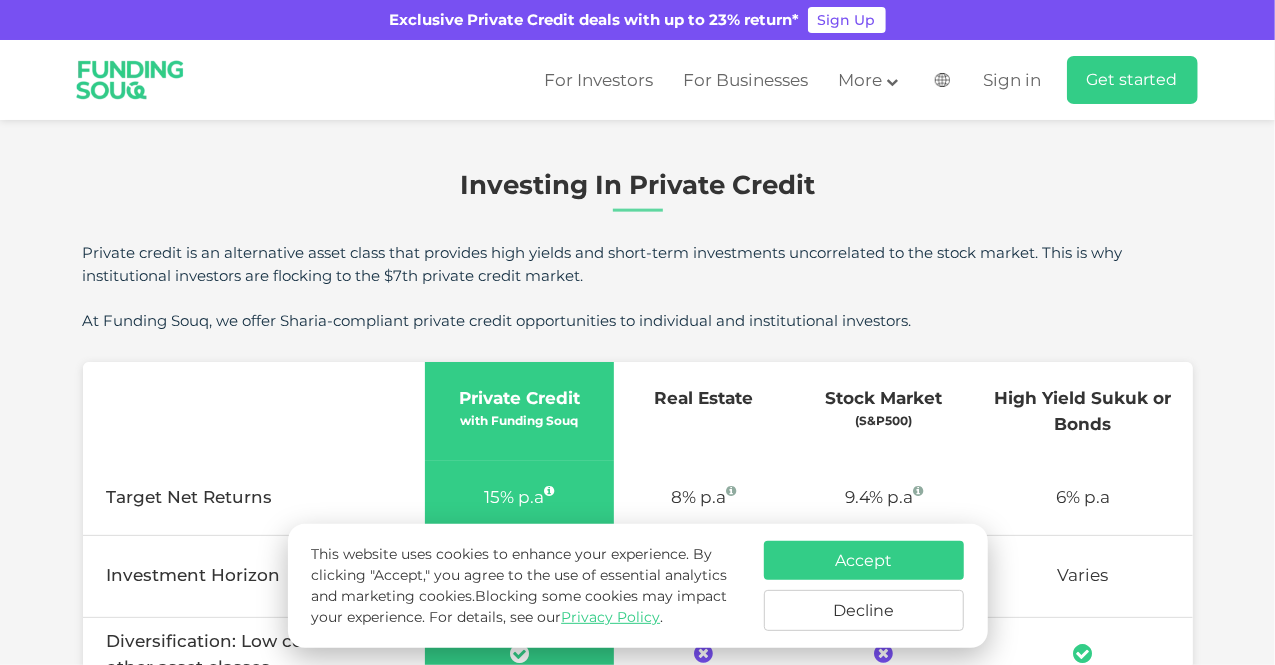 scroll, scrollTop: 1206, scrollLeft: 0, axis: vertical 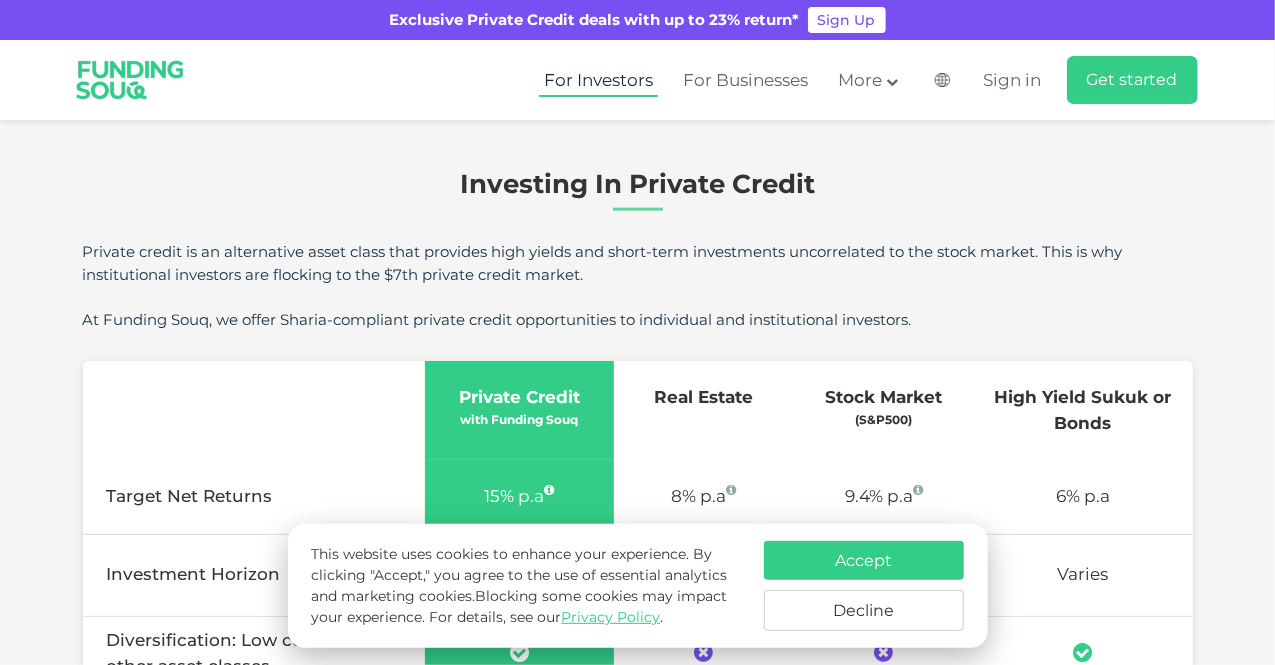 click on "For Investors" at bounding box center [598, 80] 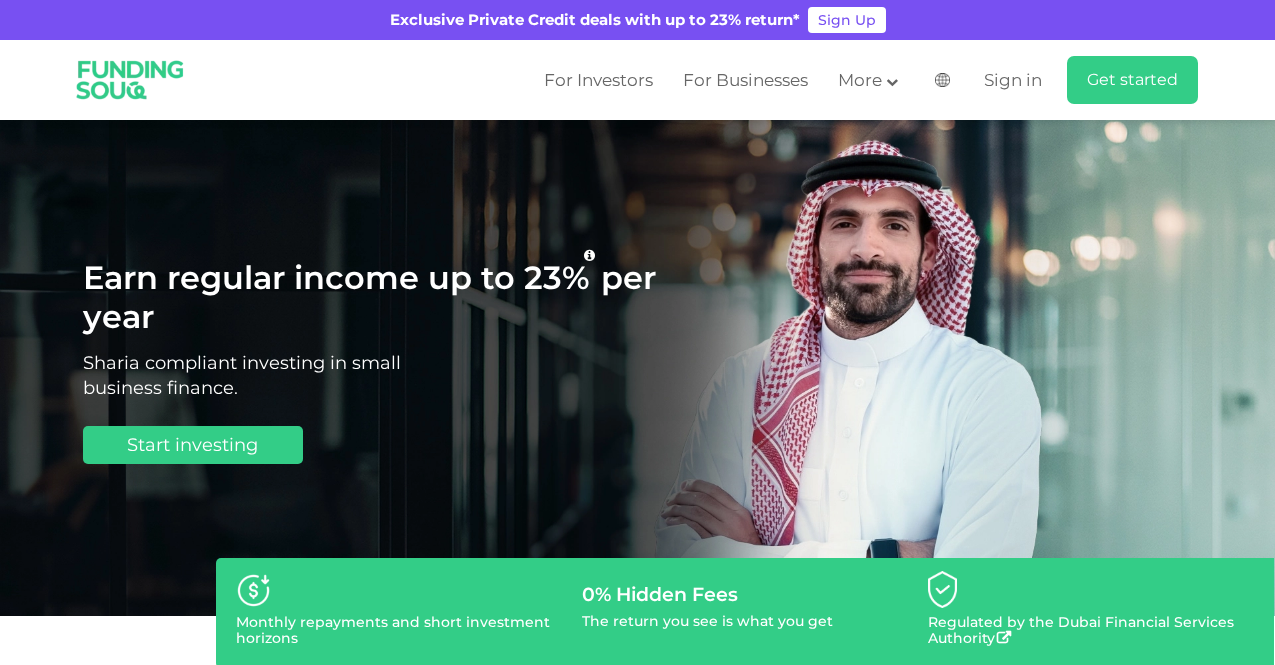 scroll, scrollTop: 0, scrollLeft: 0, axis: both 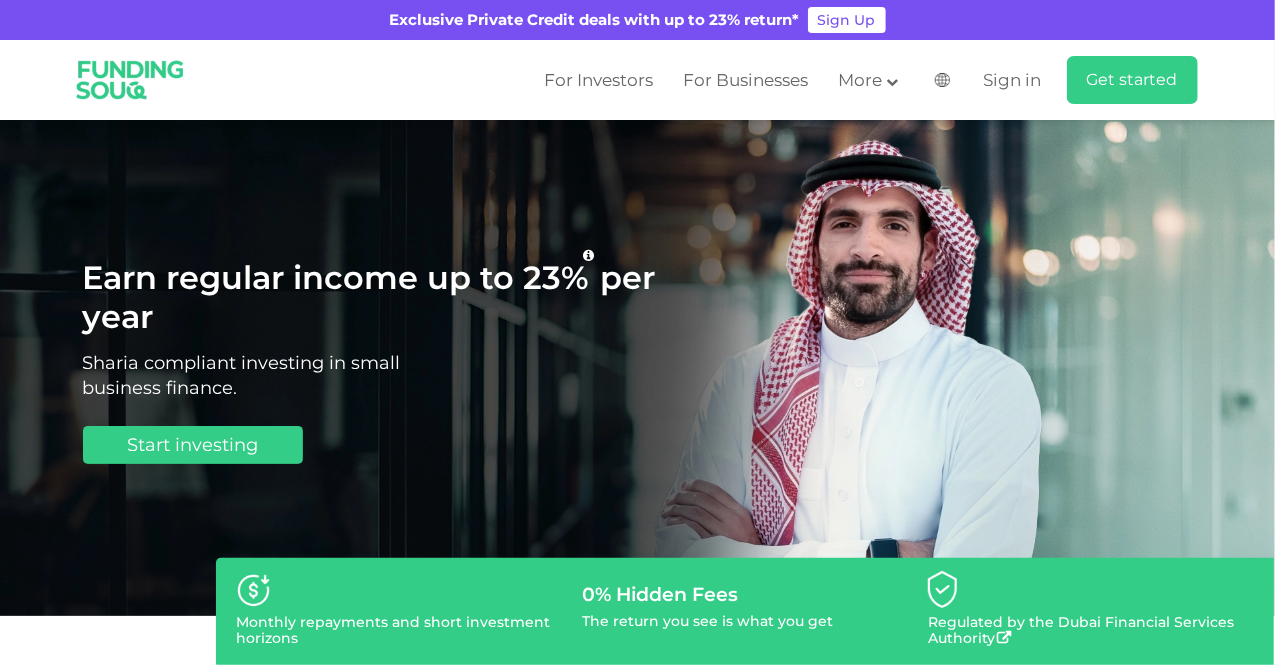 type on "4" 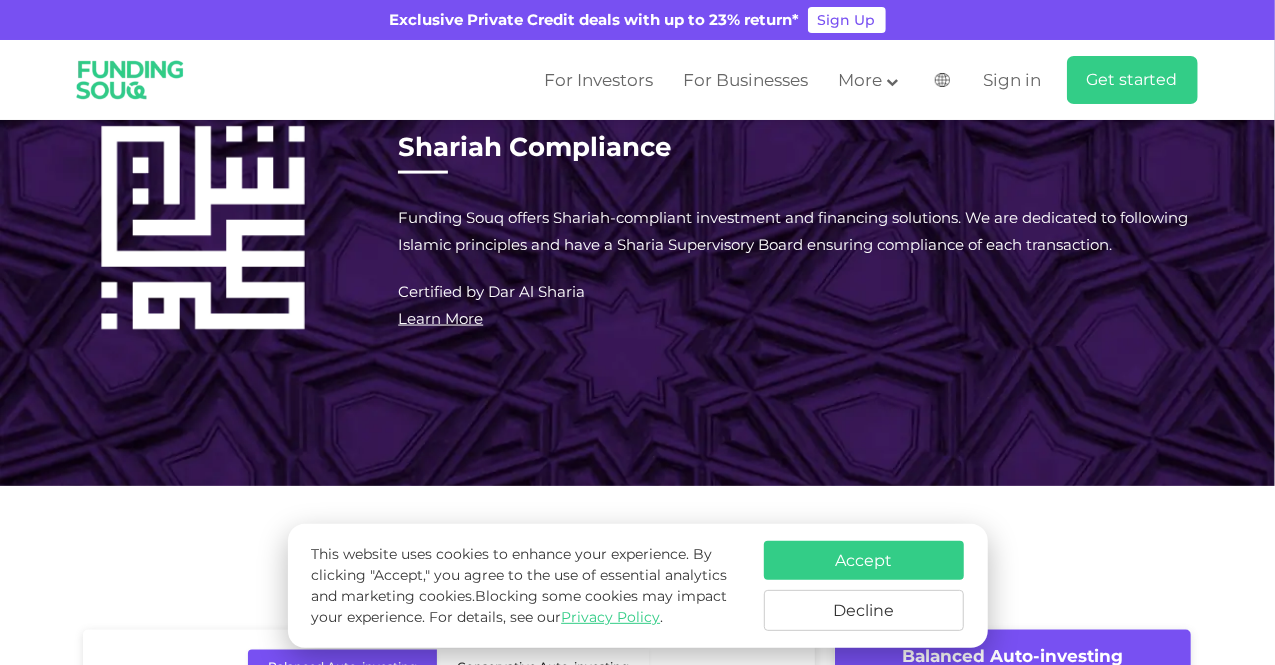 scroll, scrollTop: 1440, scrollLeft: 0, axis: vertical 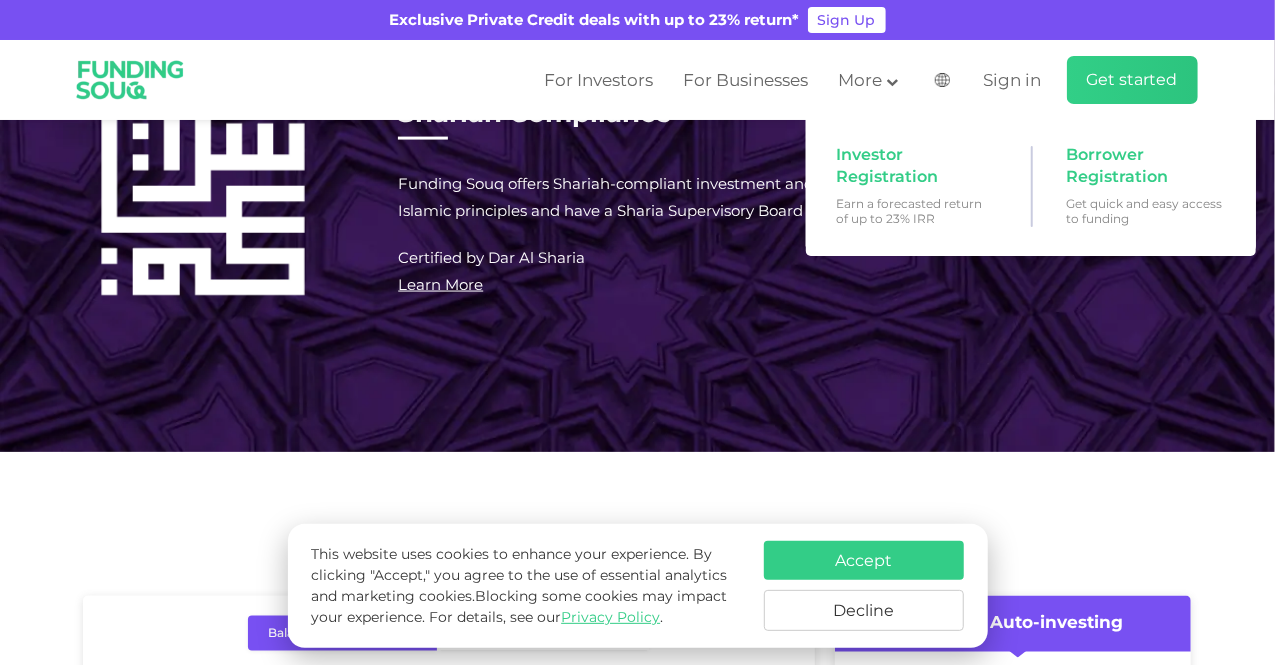 click on "Get started" at bounding box center (1132, 79) 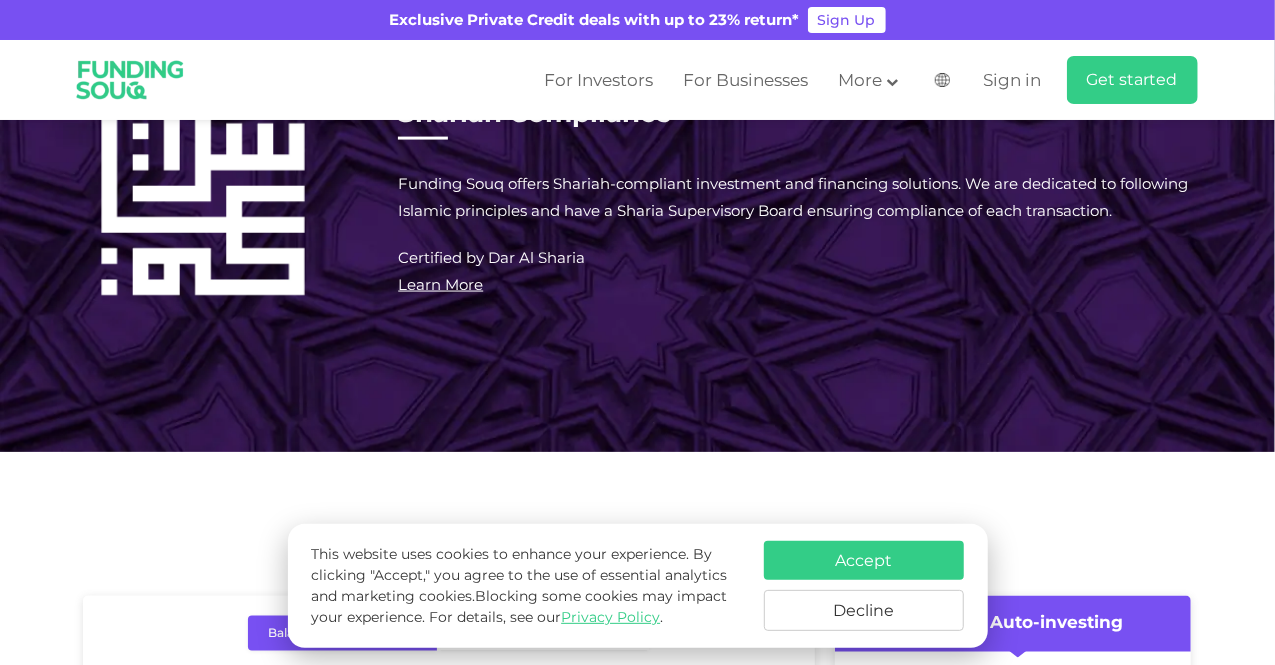 click on "Accept" at bounding box center [864, 560] 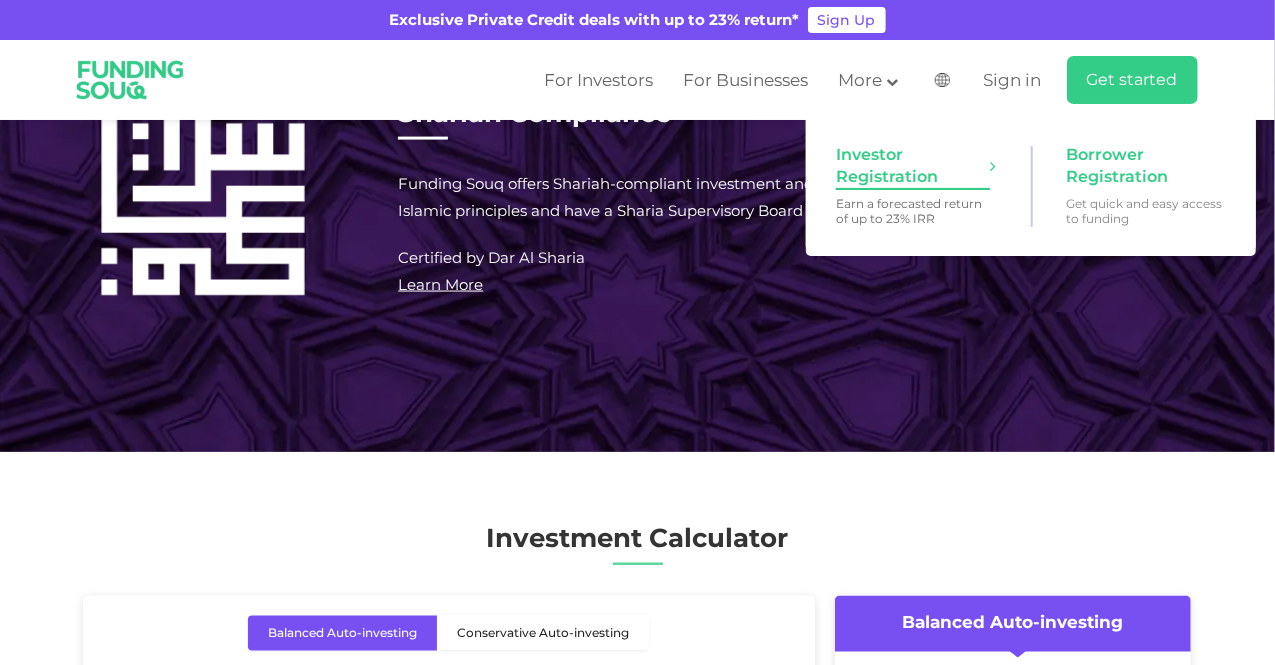 click on "Investor Registration" at bounding box center (913, 166) 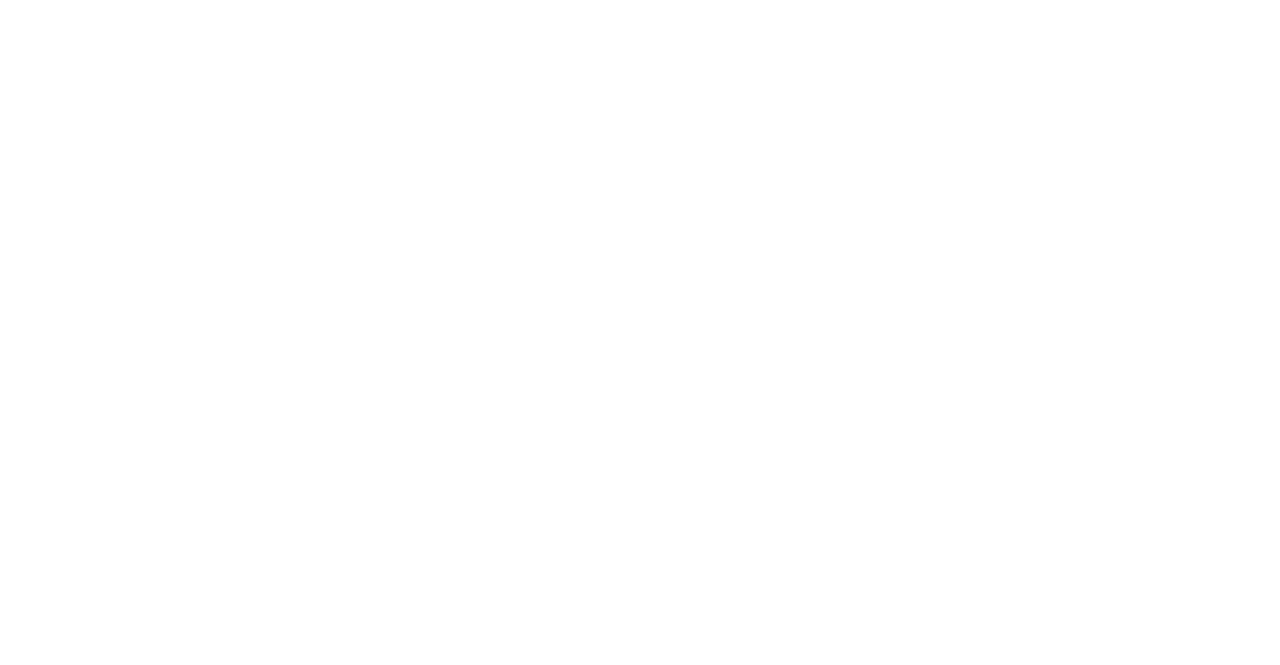 scroll, scrollTop: 0, scrollLeft: 0, axis: both 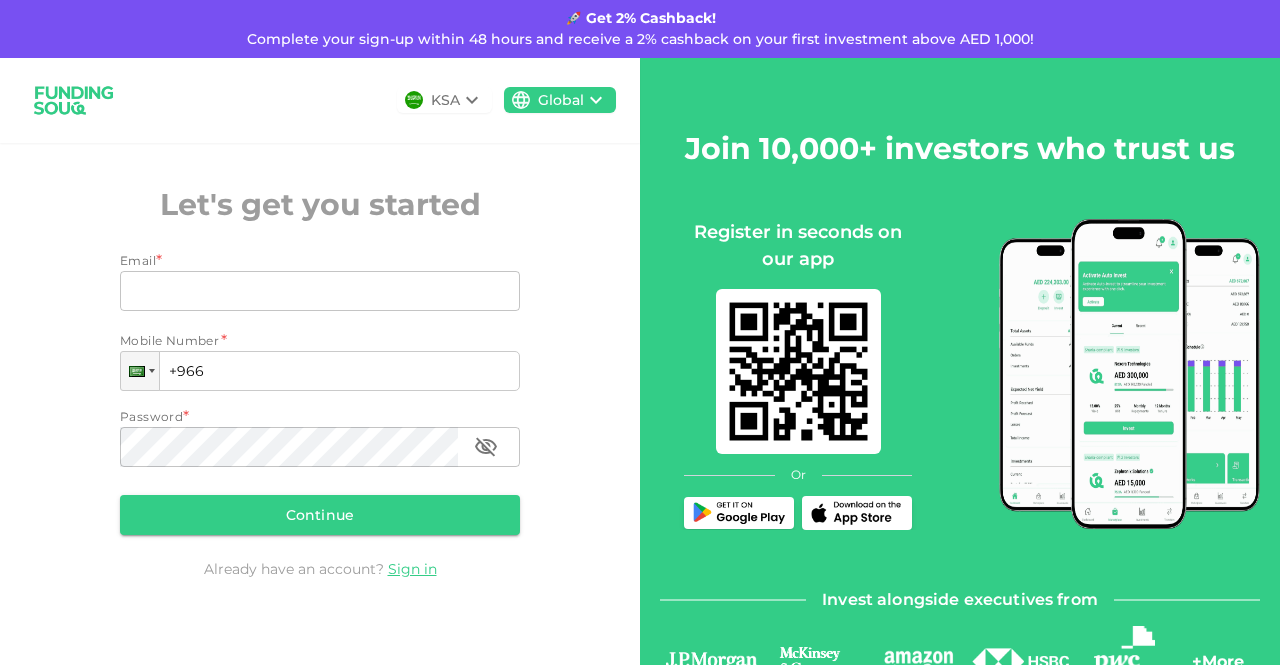 click on "Email * Email Email   Mobile Number * Phone +966   Password * Password Password Continue" at bounding box center [320, 397] 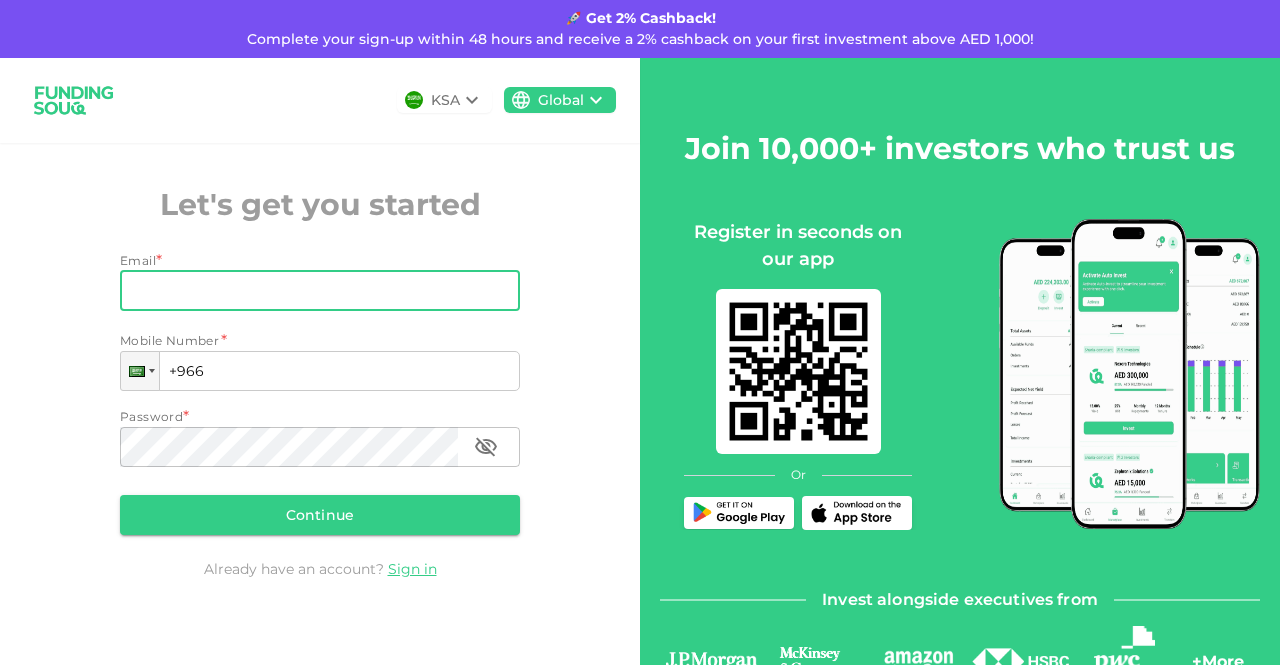 click on "Email" at bounding box center [309, 291] 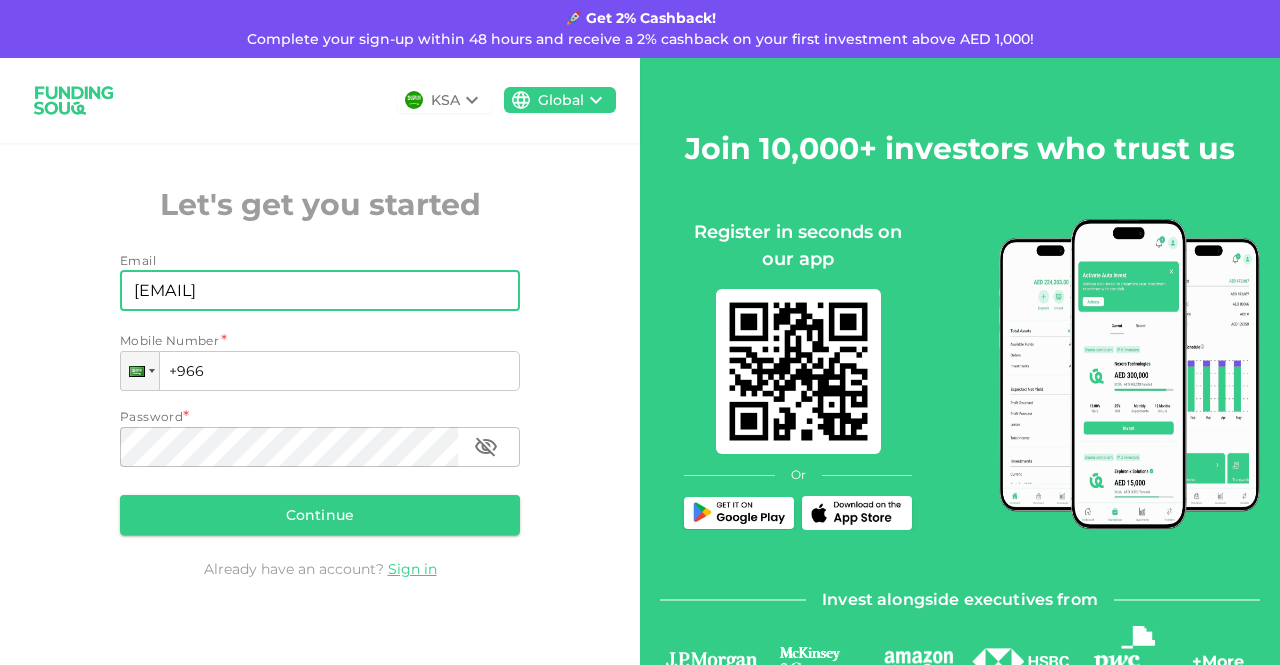 type on "[EMAIL]" 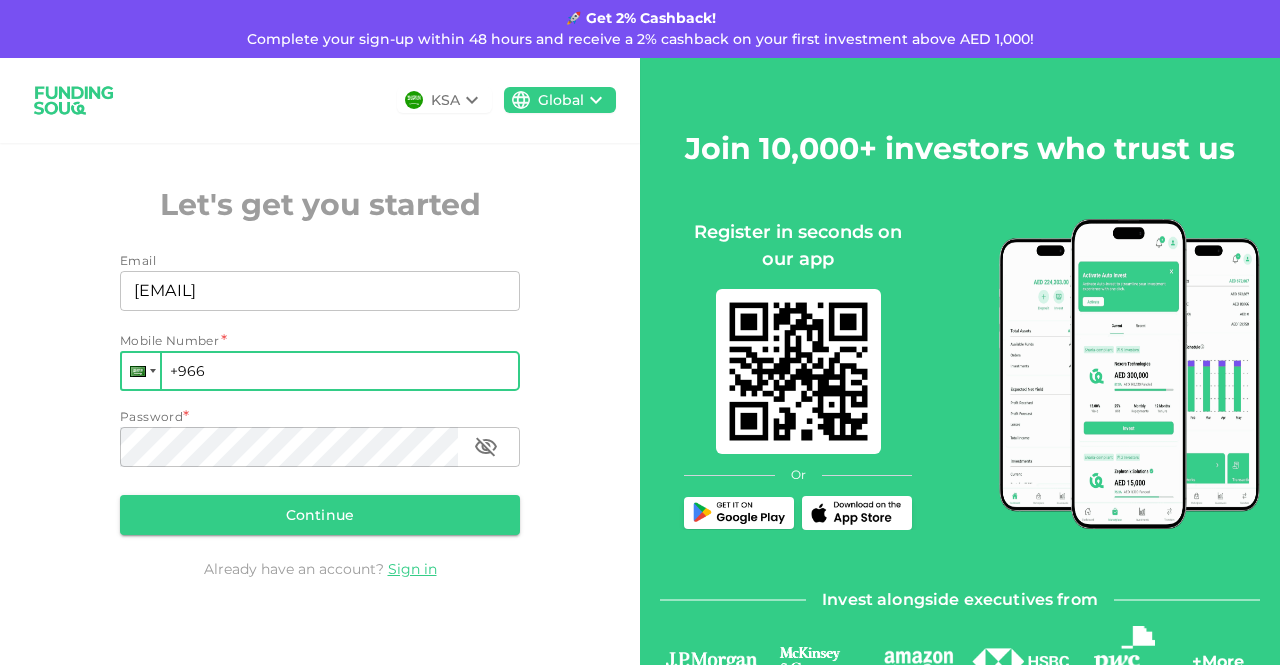 click at bounding box center [141, 371] 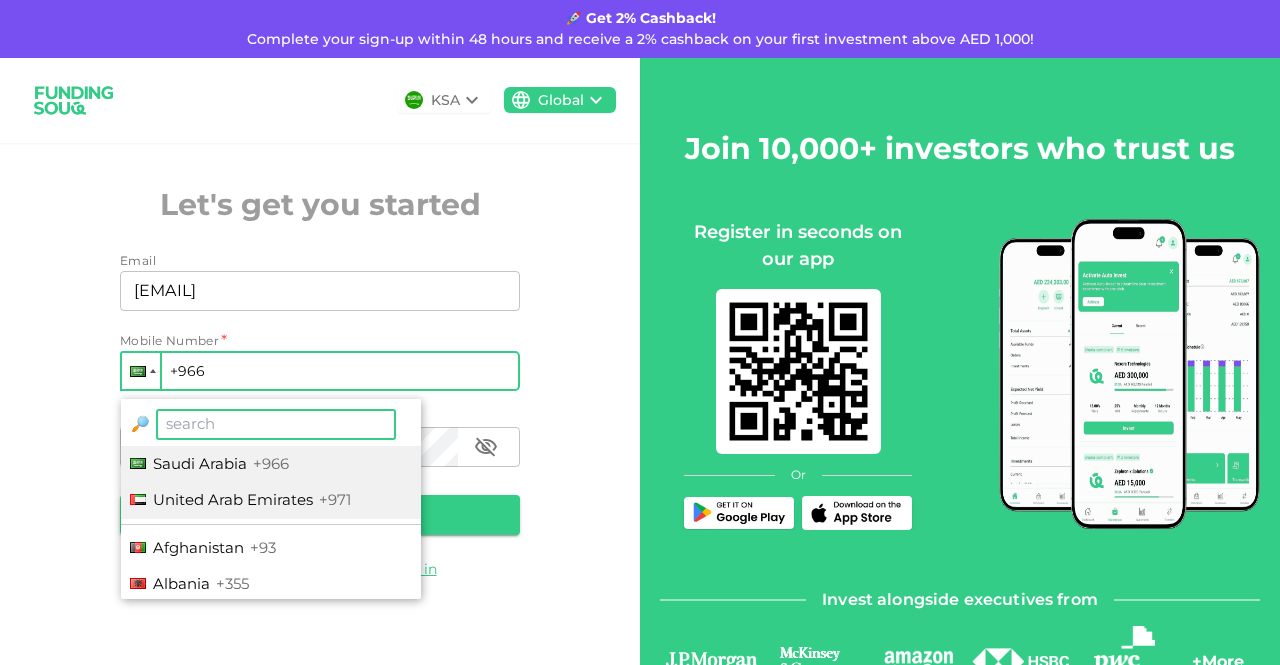 click on "United Arab Emirates" at bounding box center (233, 499) 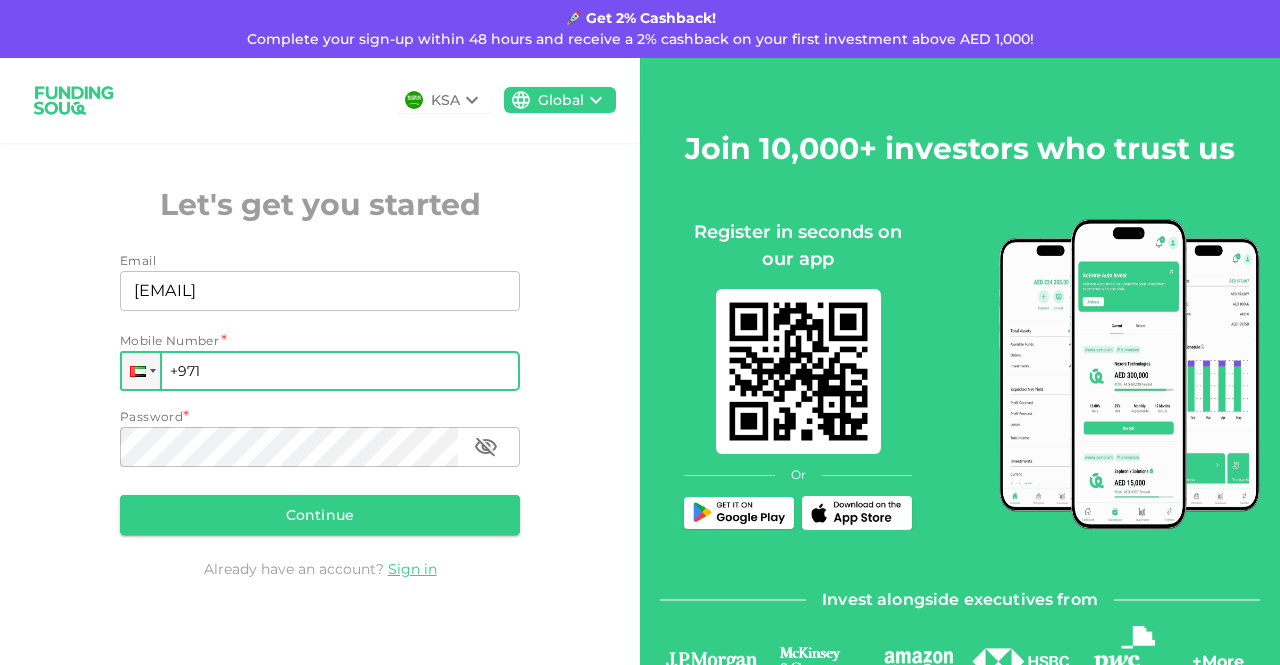 click on "+971" at bounding box center (320, 371) 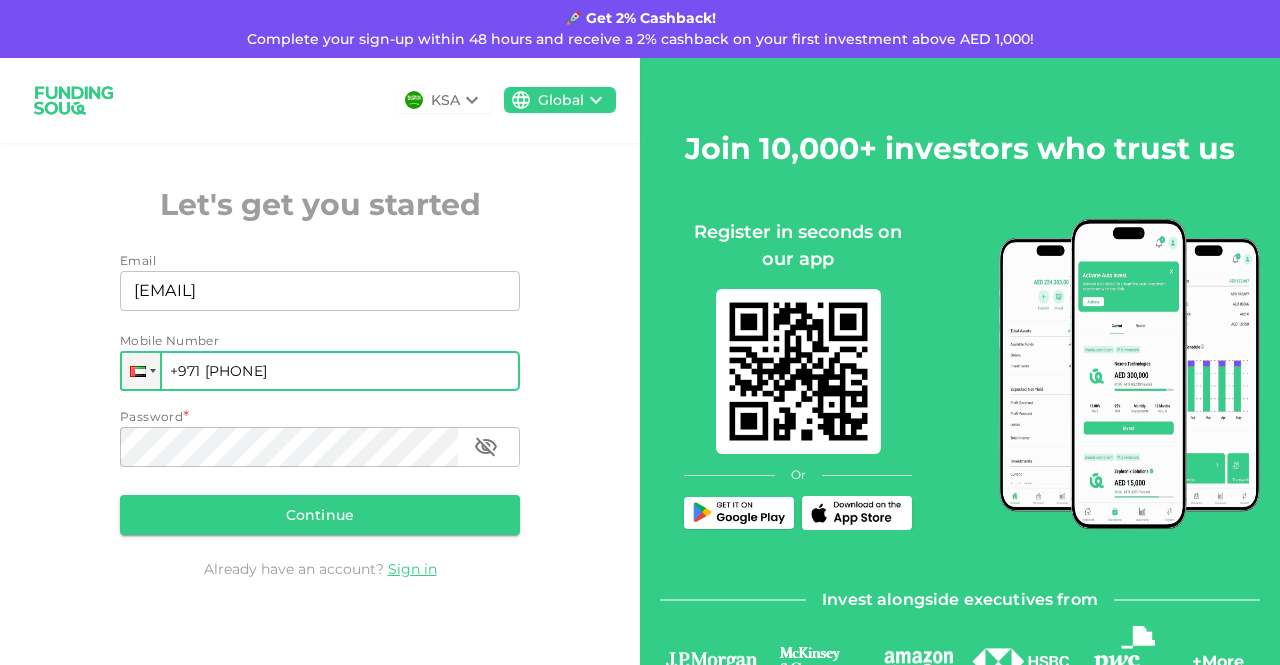 type on "+971 [PHONE]" 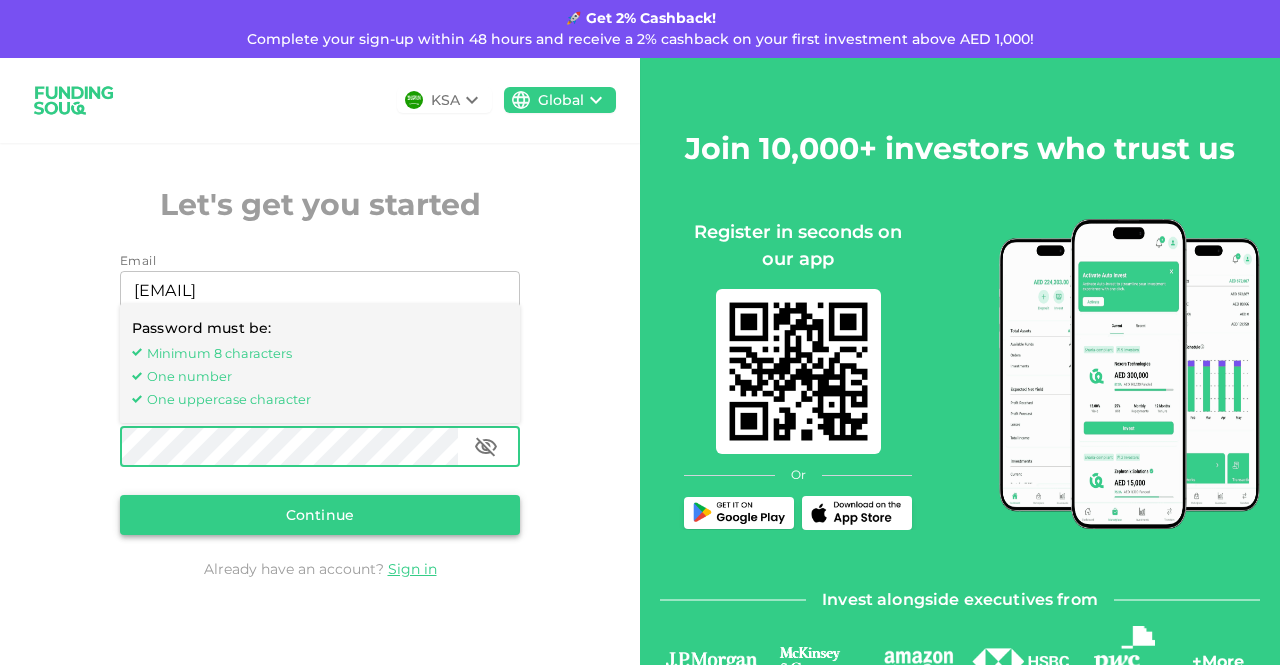click on "Continue" at bounding box center (320, 515) 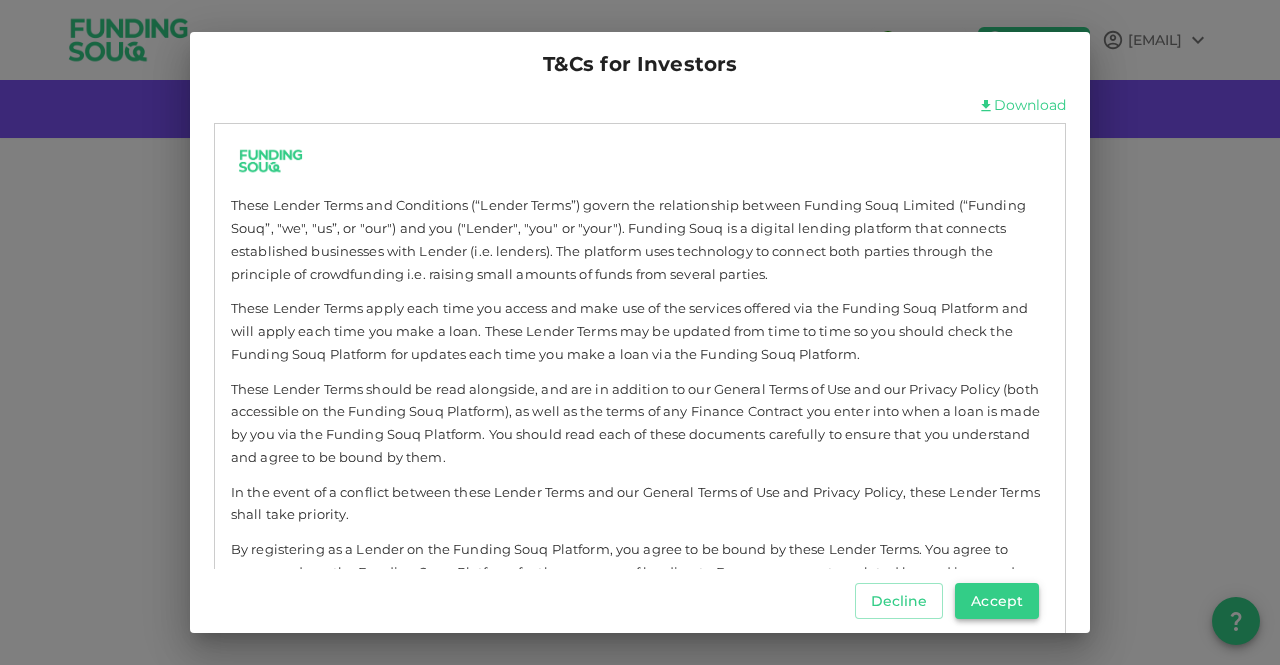 click on "Accept" at bounding box center [997, 601] 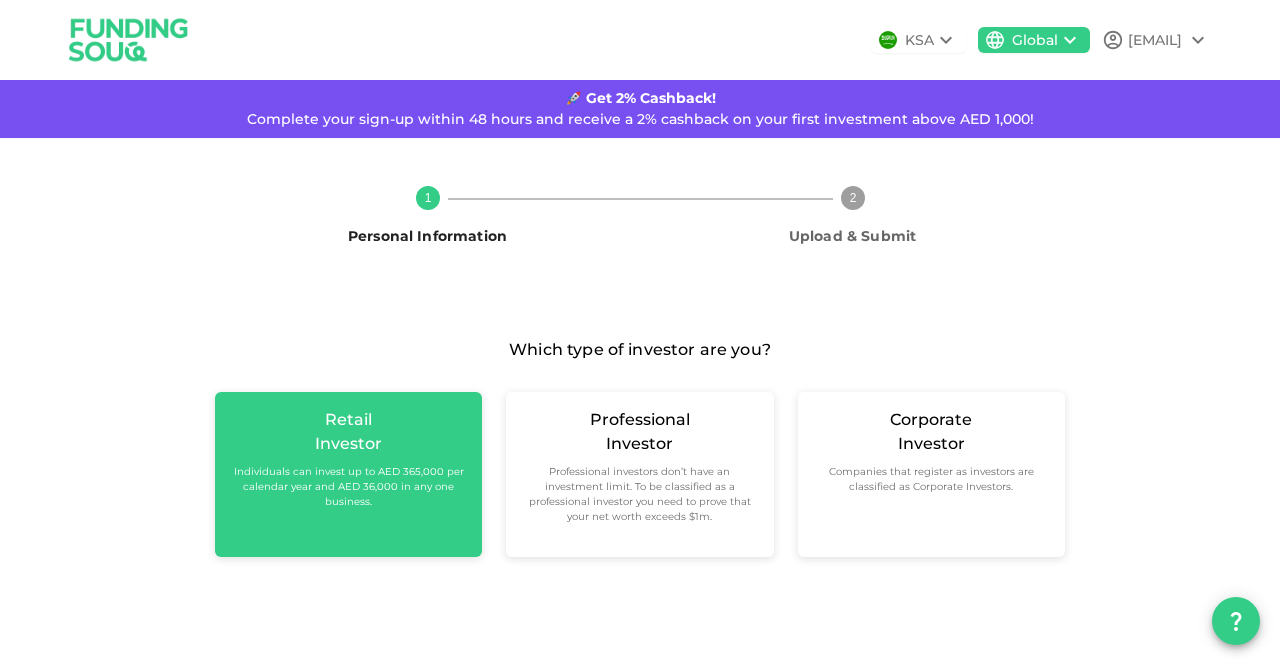 click on "Retail Investor Individuals can invest up to AED 365,000 per calendar year and AED 36,000 in any one business." at bounding box center [348, 458] 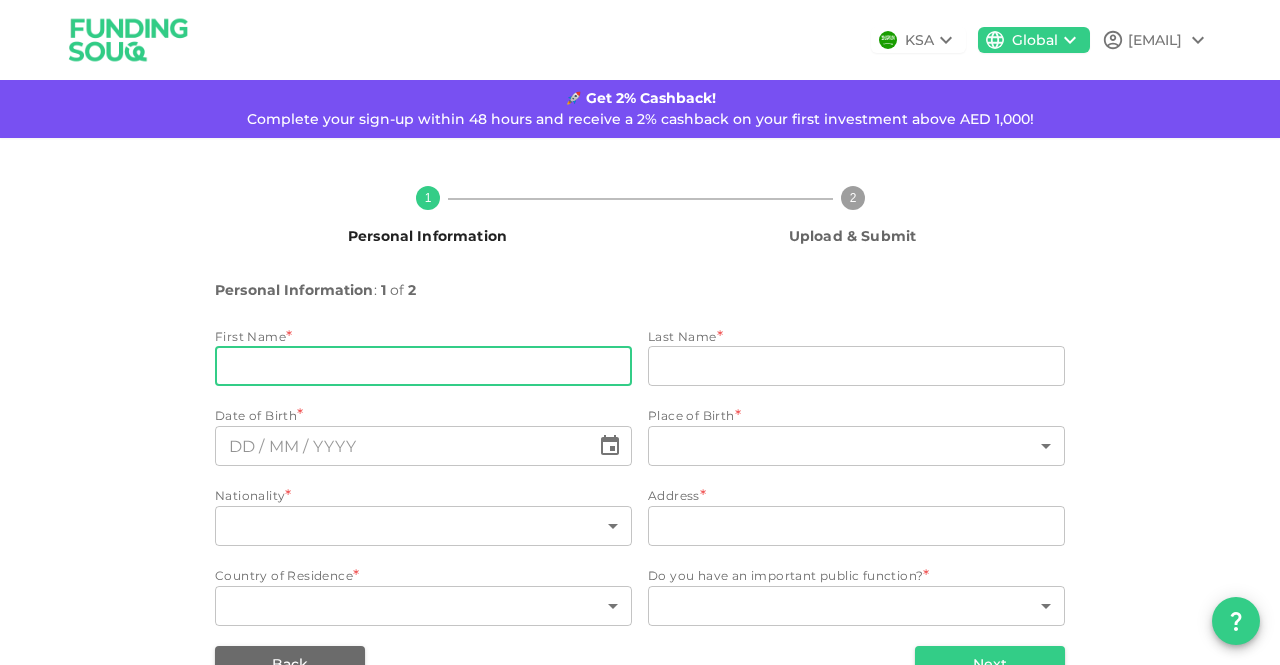 click on "firstName" at bounding box center (423, 366) 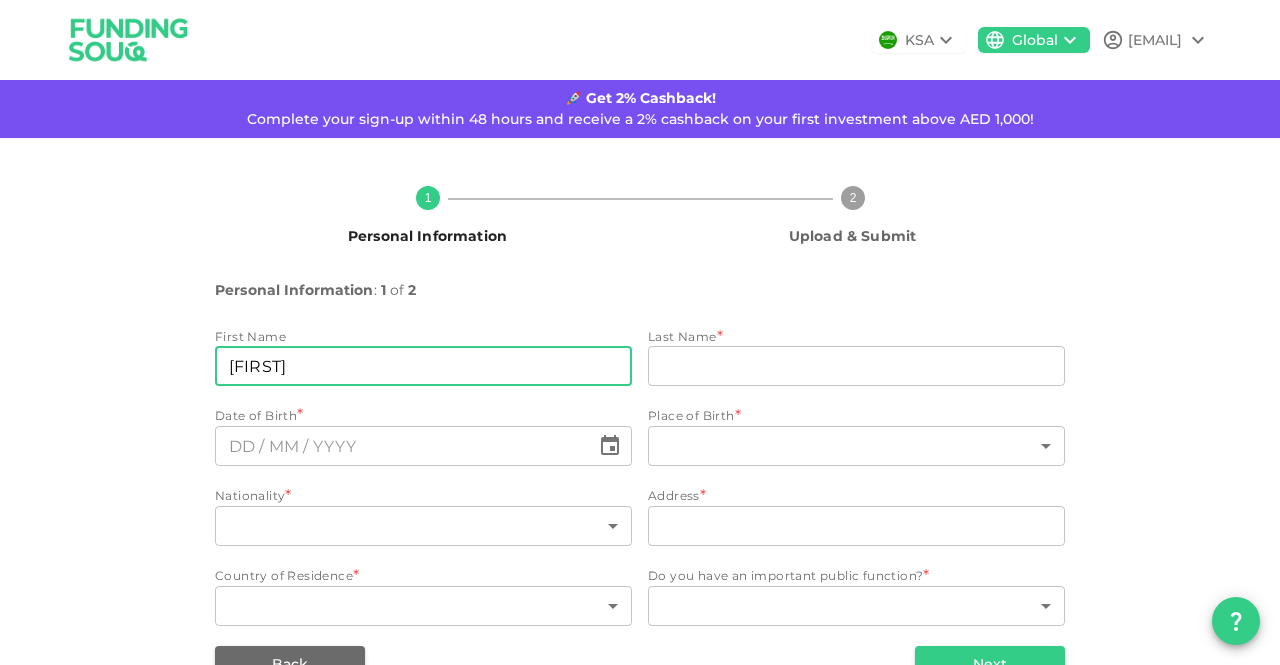 type on "[FIRST]" 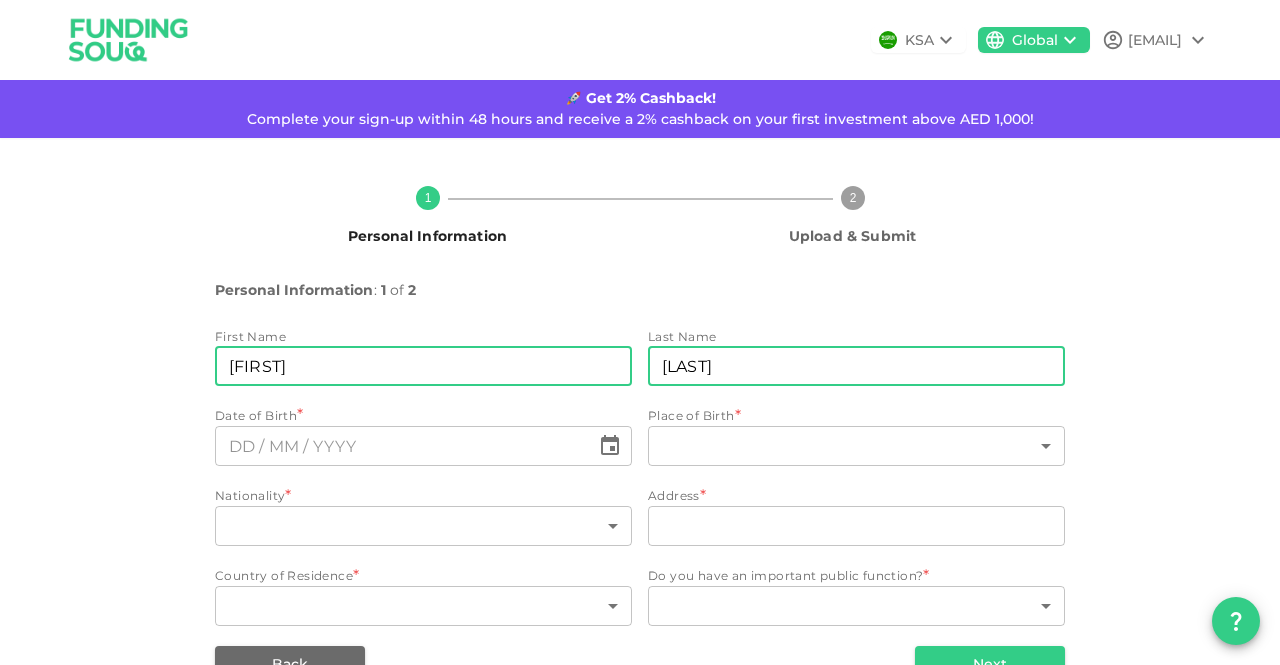 type on "[LAST]" 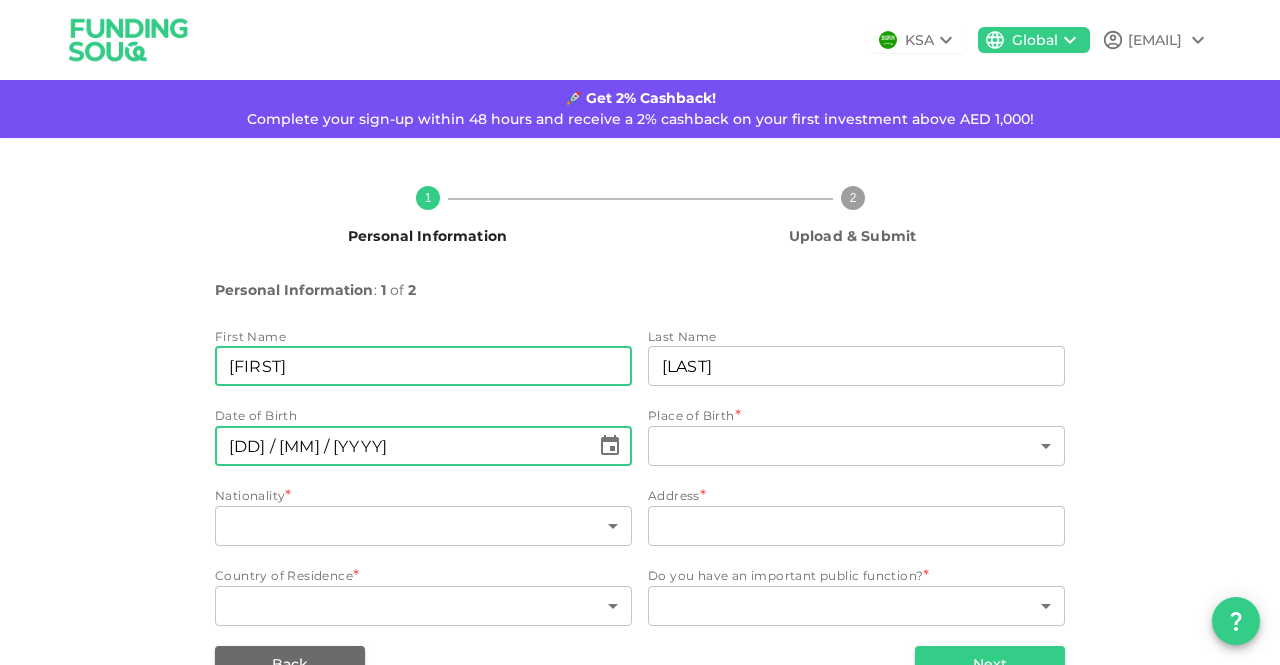 type on "[DD] / [MM] / [YYYY]" 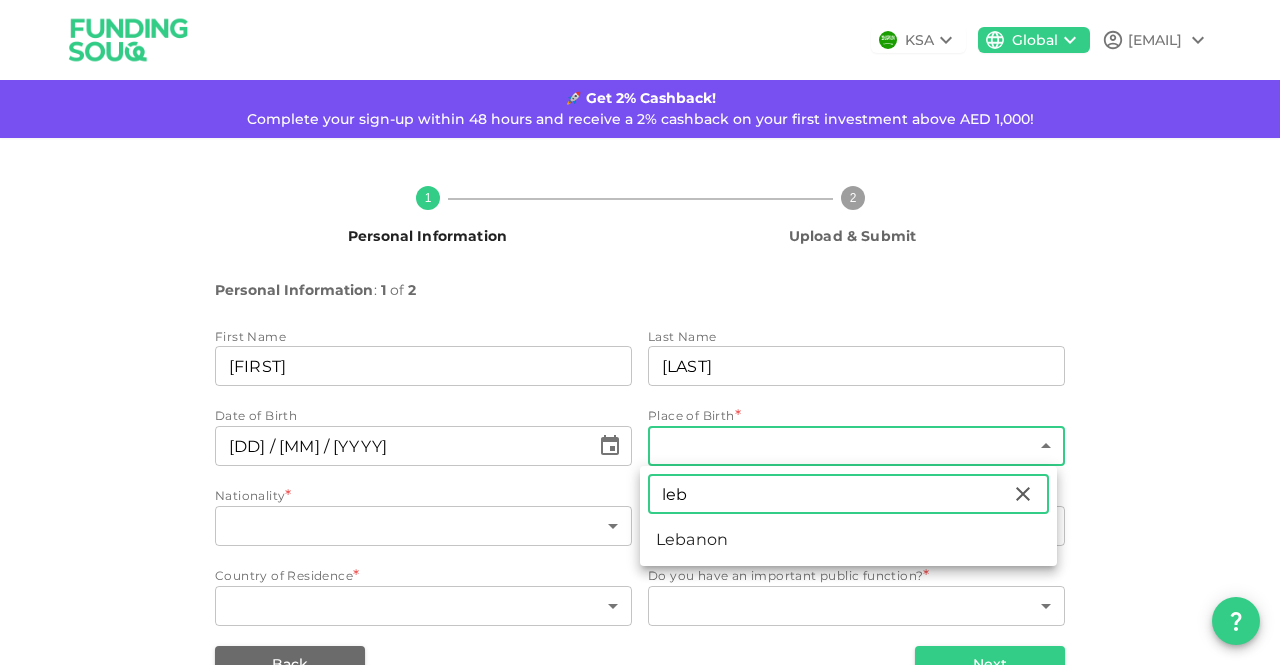 type on "leb" 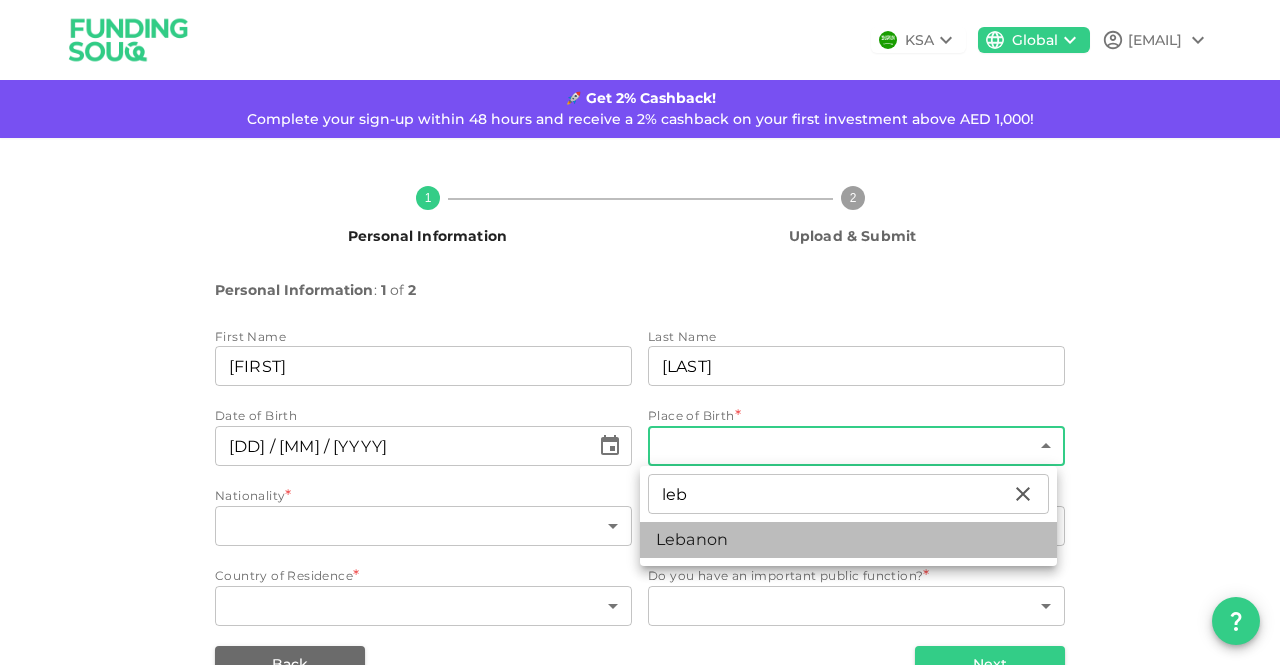 click on "Lebanon" at bounding box center [848, 540] 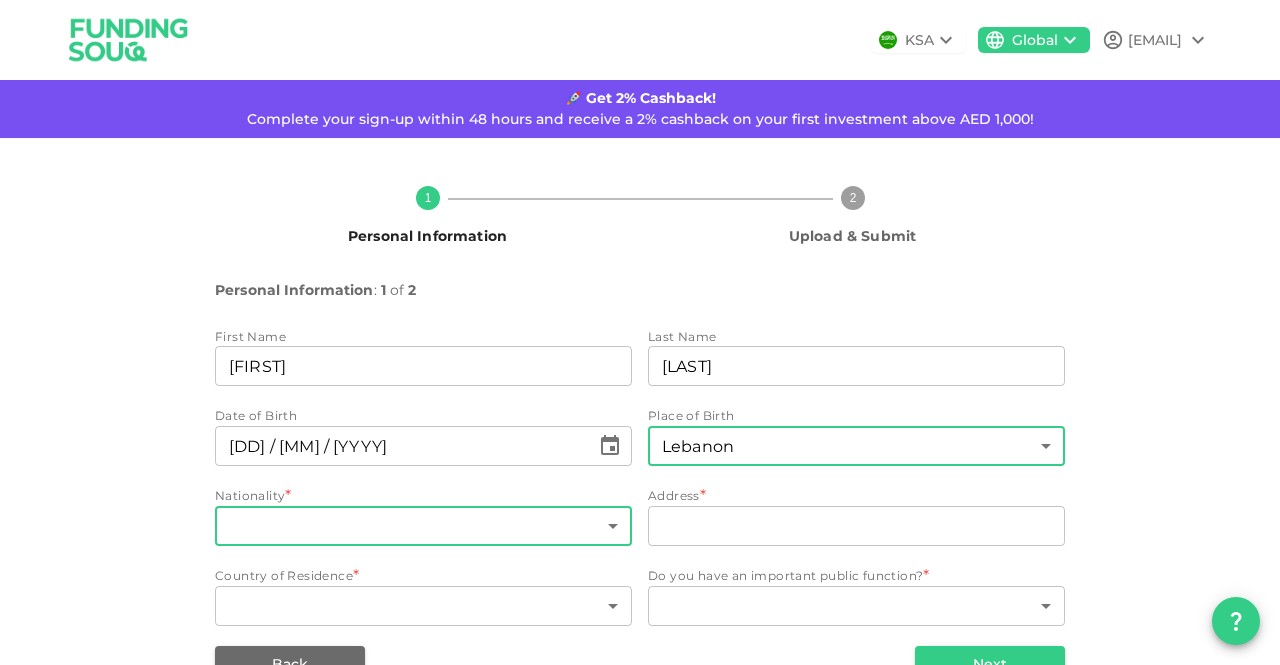 click on "KSA Global [EMAIL] 🚀 Get 2% Cashback! Complete your sign-up within 48 hours and receive a 2% cashback on your first investment above AED 1,000! 1 Personal Information 2 Upload & Submit Personal Information : 1 of 2 First Name firstName Karl firstName Last Name lastName Moufarrej lastName Date of Birth [DD] / [MM] / [YYYY] ​ Place of Birth Lebanon 105 ​ Nationality * ​ ​ Address * address address ​ Country of Residence * ​ ​ Do you have an important public function? * ​ ​ Back Next Interested in investing in Saudi? Switch to our Saudi platform for local opportunities. Sign Up Here" at bounding box center (640, 332) 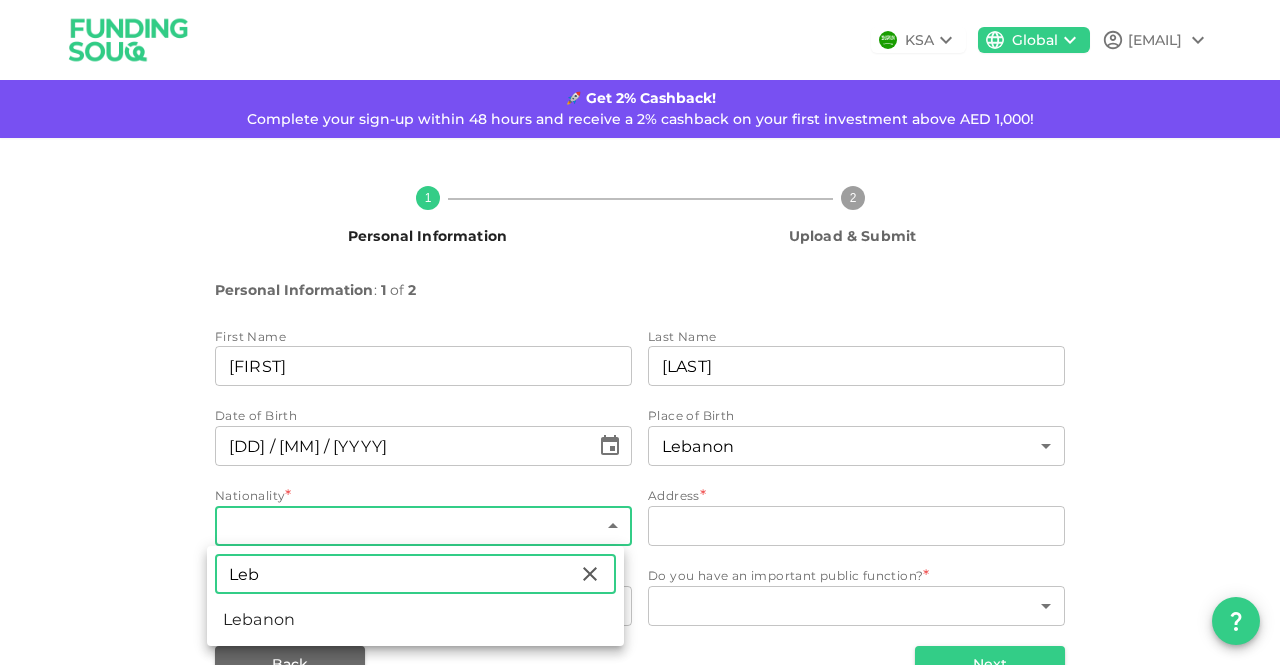 type on "Leb" 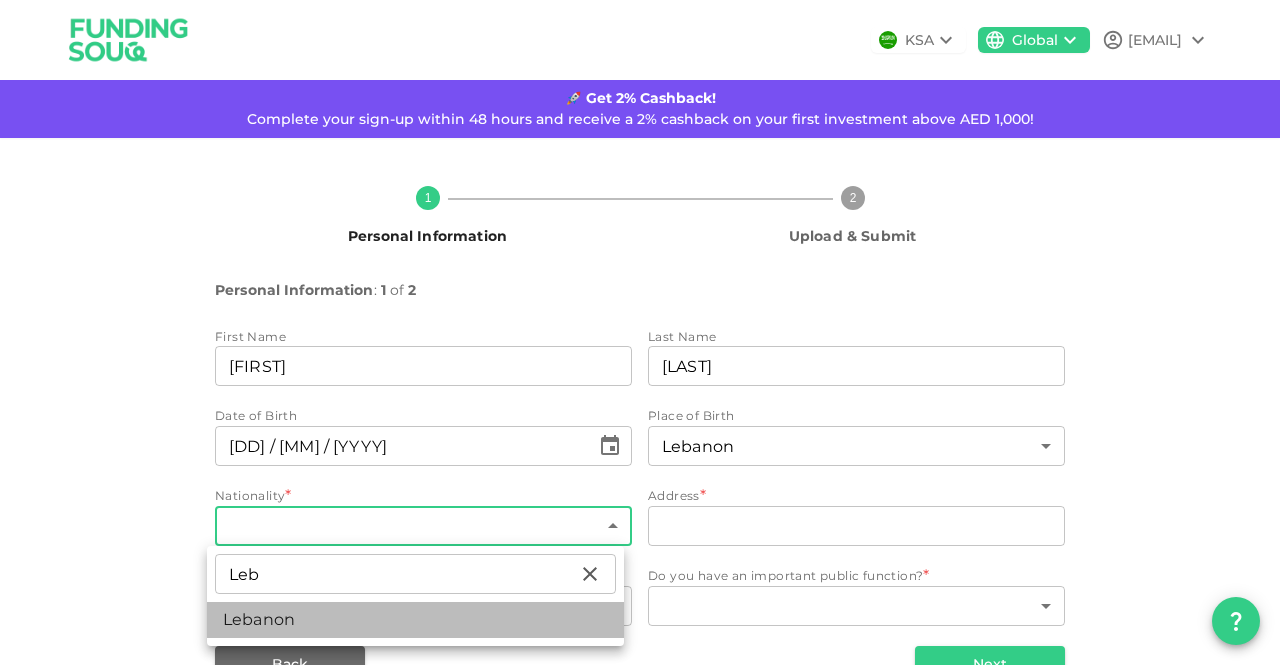 click on "Lebanon" at bounding box center [415, 620] 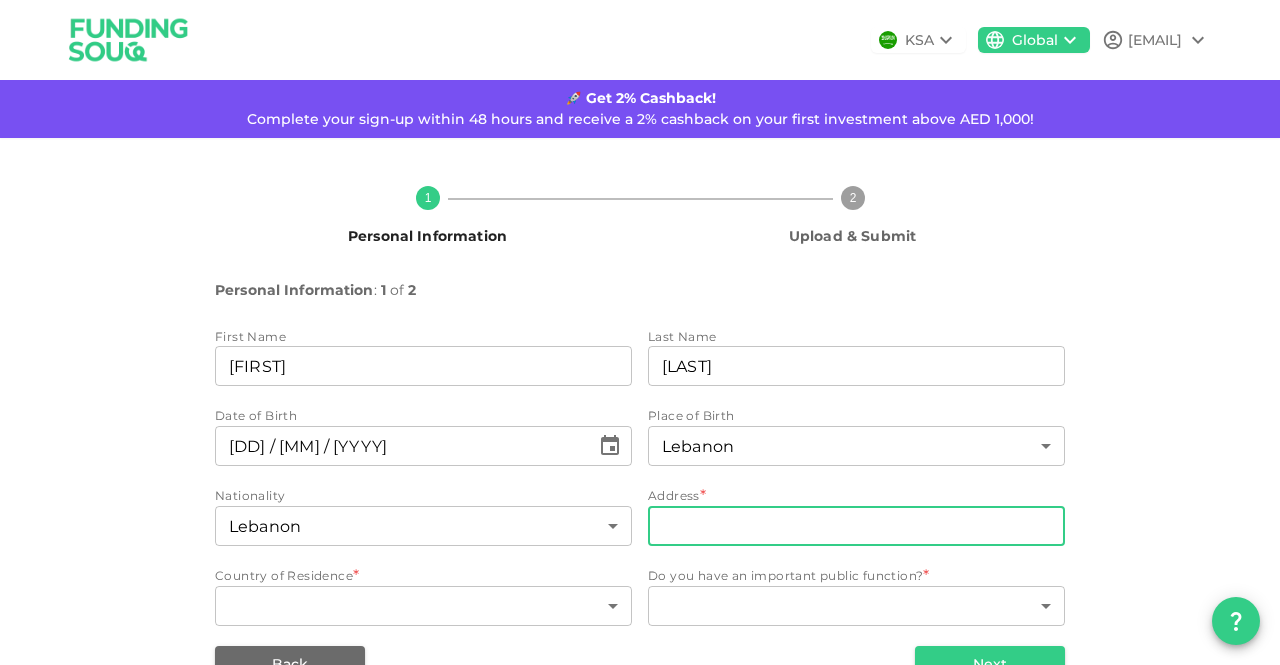click on "address" at bounding box center (856, 526) 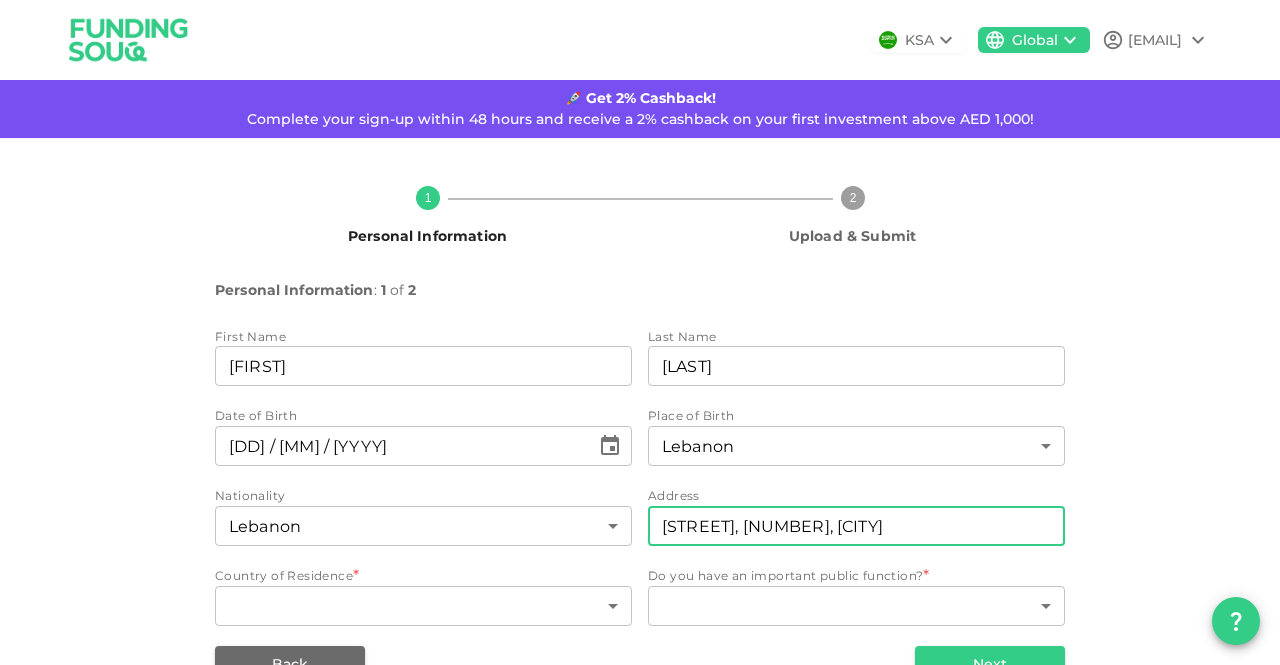 type on "[STREET], [NUMBER], [CITY]" 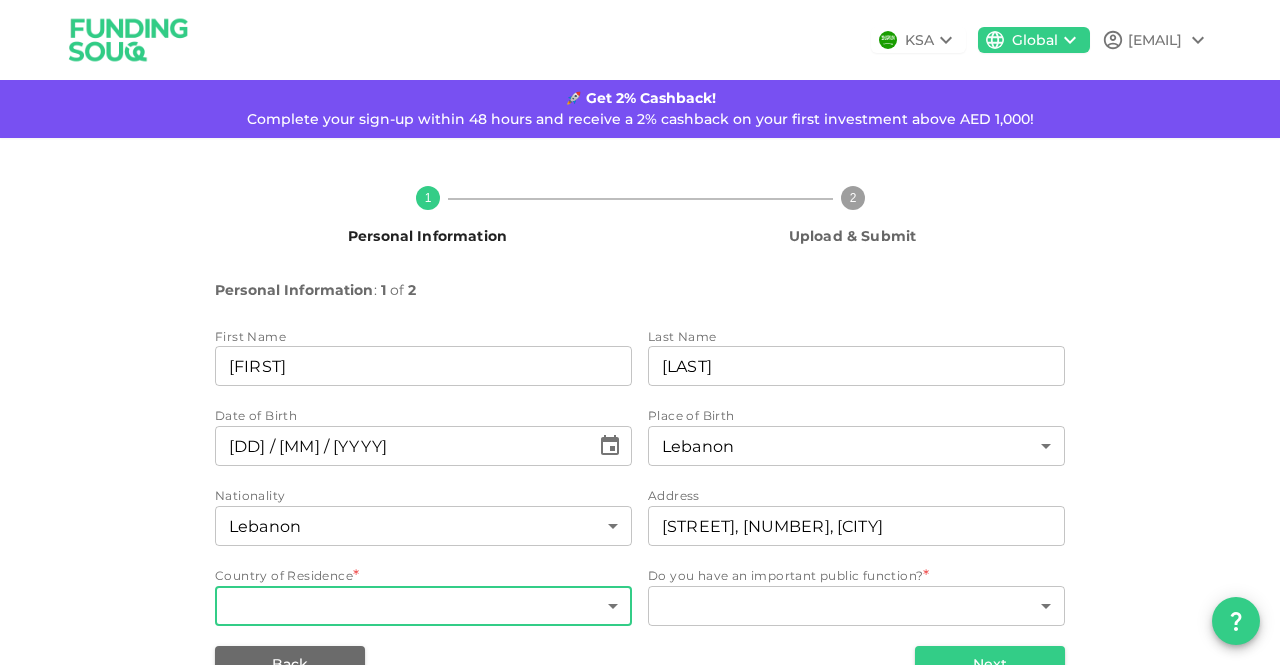 scroll, scrollTop: 48, scrollLeft: 0, axis: vertical 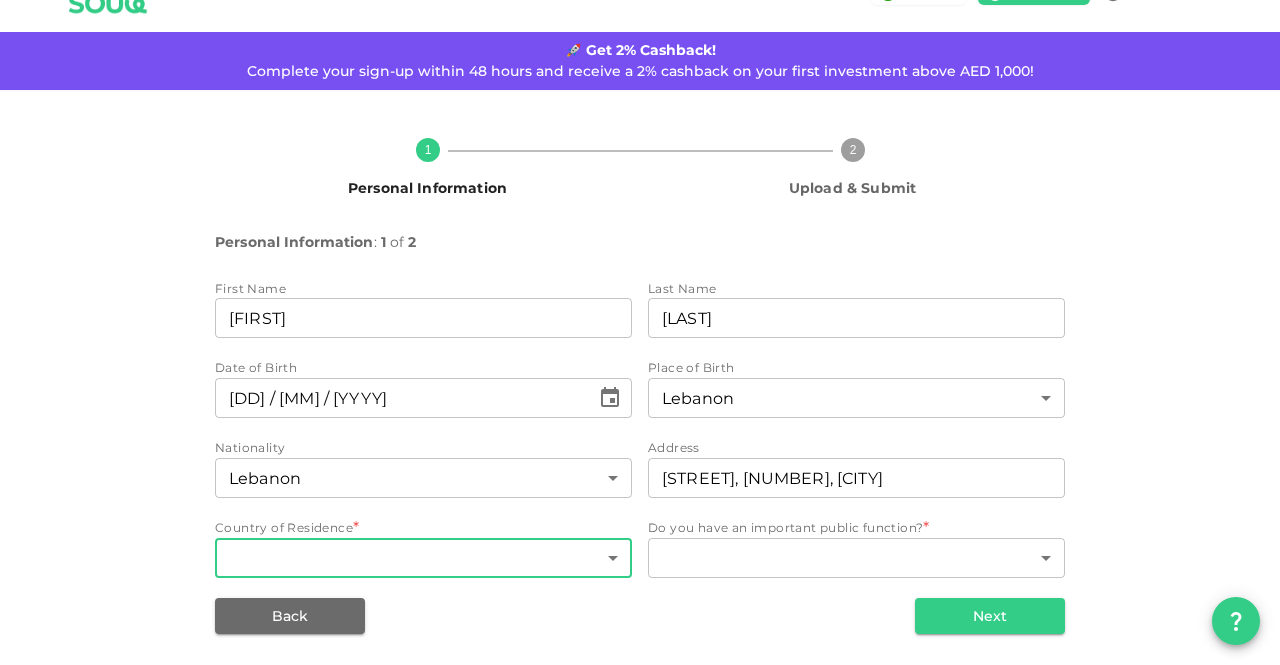 click on "KSA Global [EMAIL] 🚀 Get 2% Cashback! Complete your sign-up within 48 hours and receive a 2% cashback on your first investment above AED 1,000! 1 Personal Information 2 Upload & Submit Personal Information : 1 of 2 First Name firstName Karl firstName Last Name lastName Moufarrej lastName Date of Birth [DD] / [MM] / [YYYY] ​ Place of Birth Lebanon 105 ​ Nationality Lebanon 105 ​ Address address [STREET], [NUMBER], [CITY] address Country of Residence * ​ ​ Do you have an important public function? * ​ ​ Back Next Interested in investing in Saudi? Switch to our Saudi platform for local opportunities. Sign Up Here" at bounding box center (640, 332) 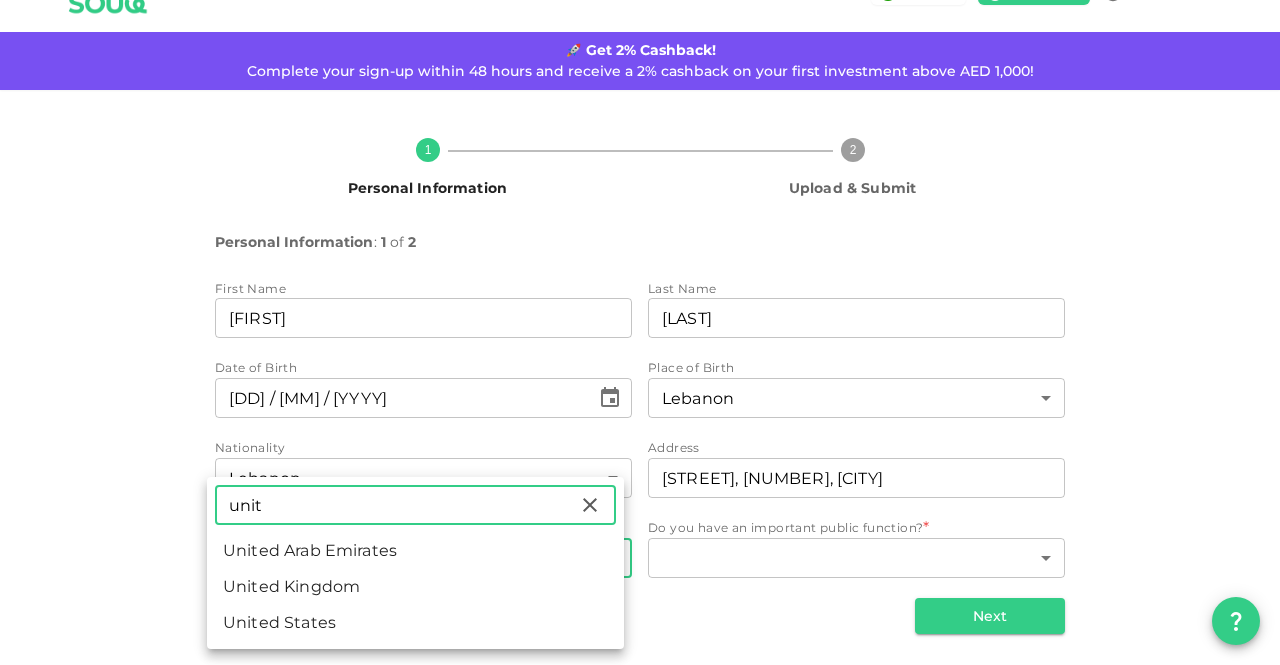 type on "unit" 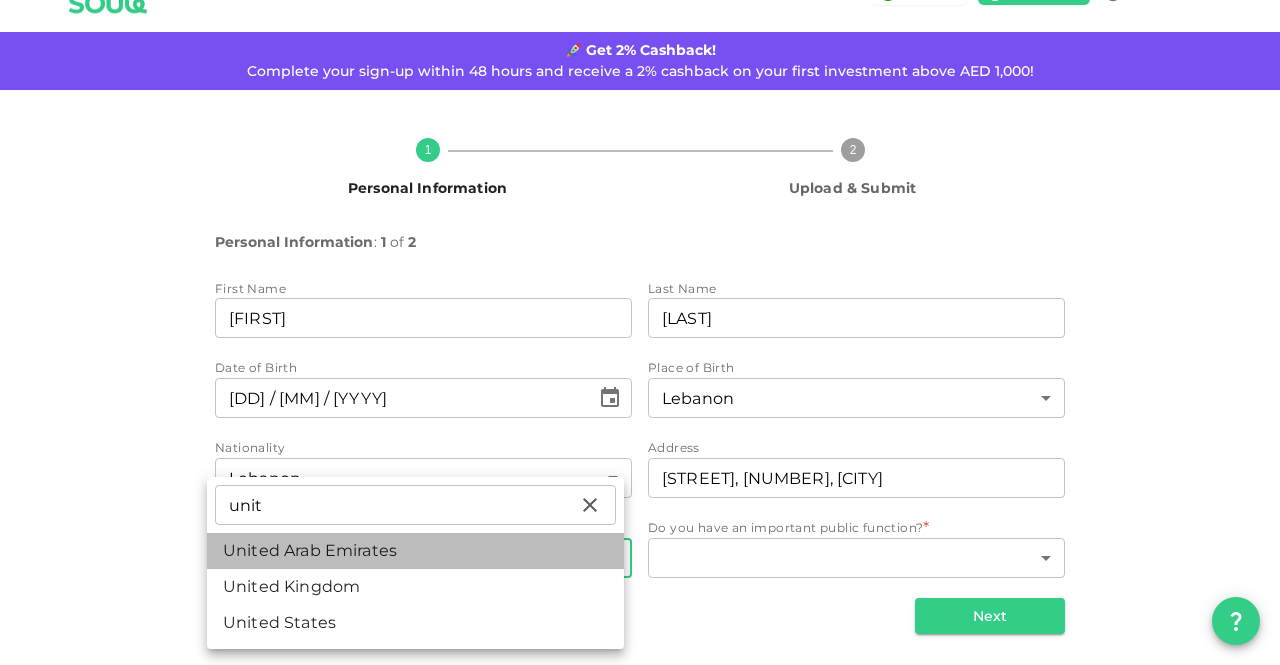 click on "United Arab Emirates" at bounding box center (415, 551) 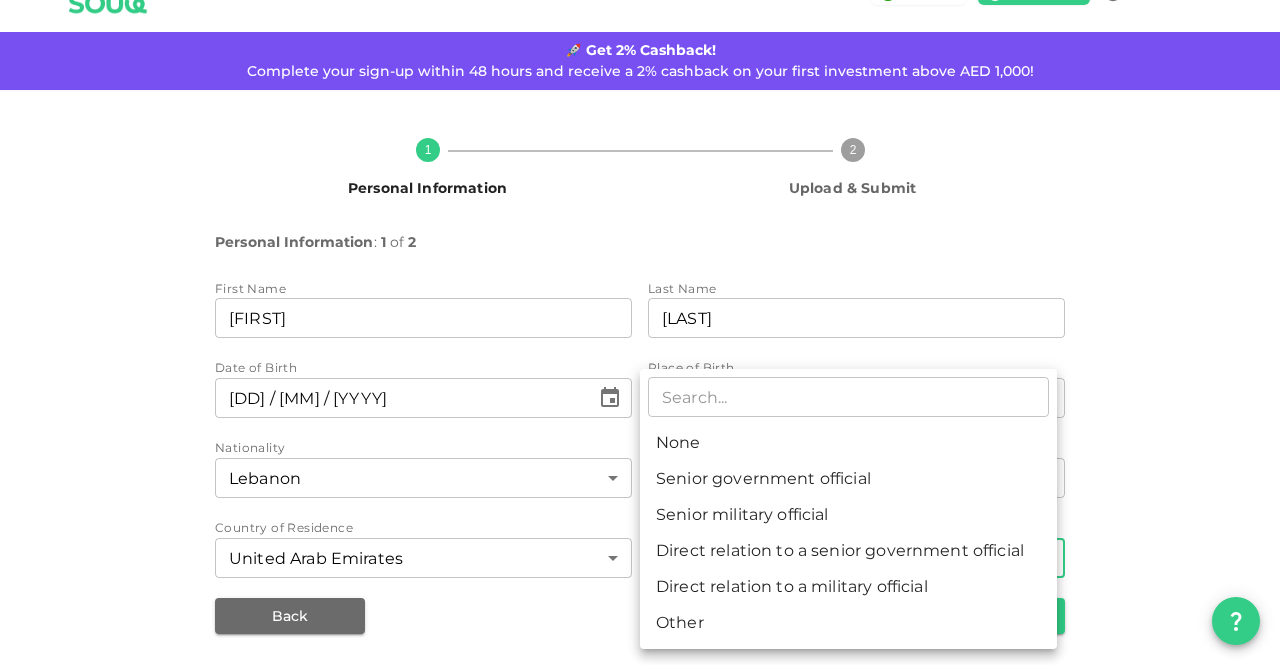 click on "KSA Global [EMAIL] 🚀 Get 2% Cashback! Complete your sign-up within 48 hours and receive a 2% cashback on your first investment above AED 1,000! 1 Personal Information 2 Upload & Submit Personal Information : 1 of 2 First Name firstName Karl firstName Last Name lastName Moufarrej lastName Date of Birth [DD] / [MM] / [YYYY] ​ Place of Birth Lebanon 105 ​ Nationality Lebanon 105 ​ Address address [STREET], [NUMBER], [CITY] address Country of Residence United Arab Emirates 2 ​ Do you have an important public function? * ​ ​ Back Next Interested in investing in Saudi? Switch to our Saudi platform for local opportunities. Sign Up Here
​ None Senior government official Senior military official Direct relation to a senior government official Direct relation to a military official Other" at bounding box center (640, 332) 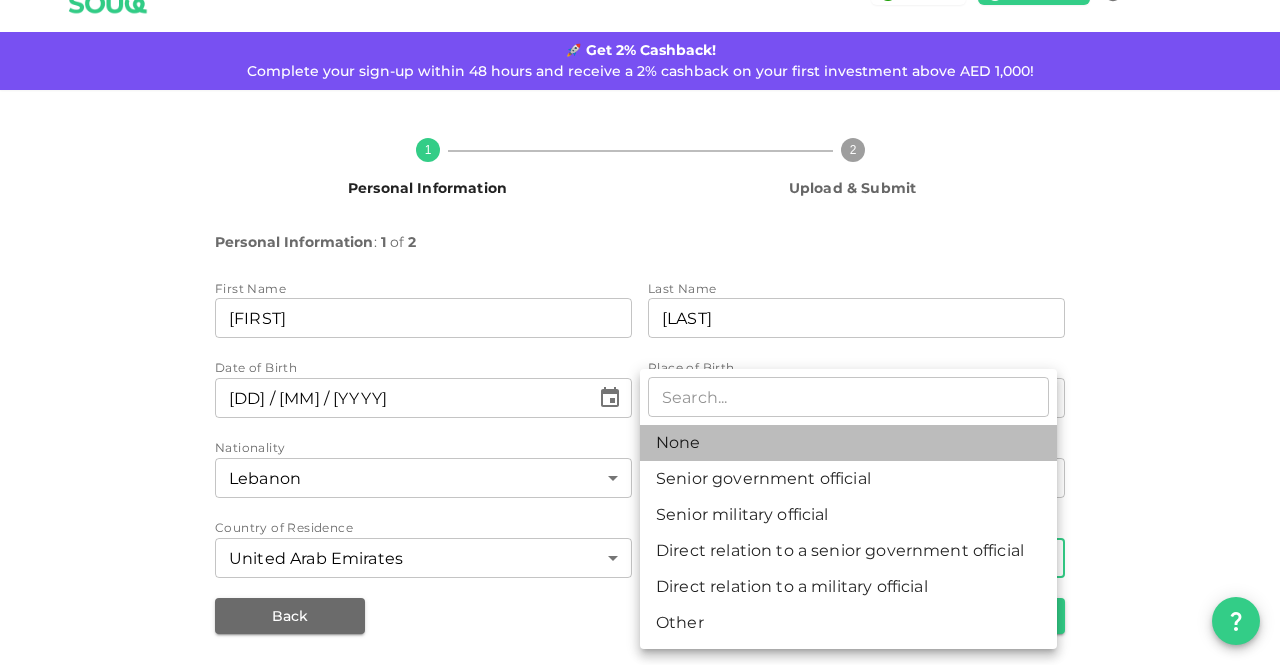 click on "None" at bounding box center [848, 443] 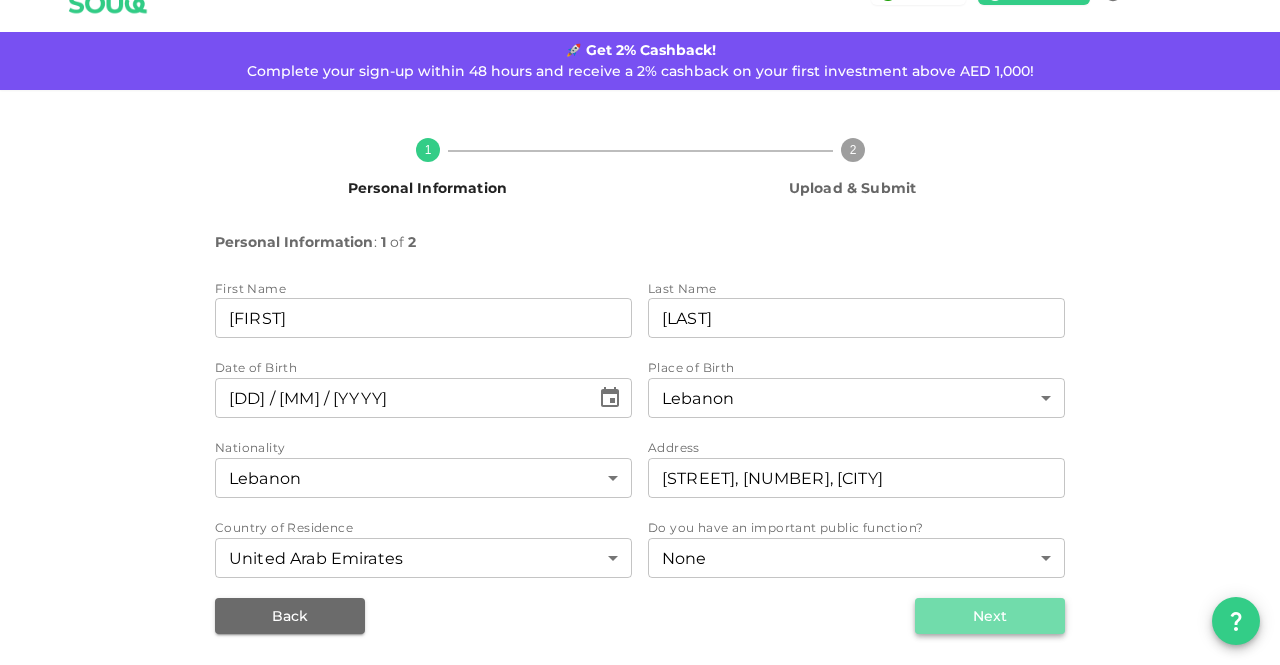 click on "Next" at bounding box center [990, 616] 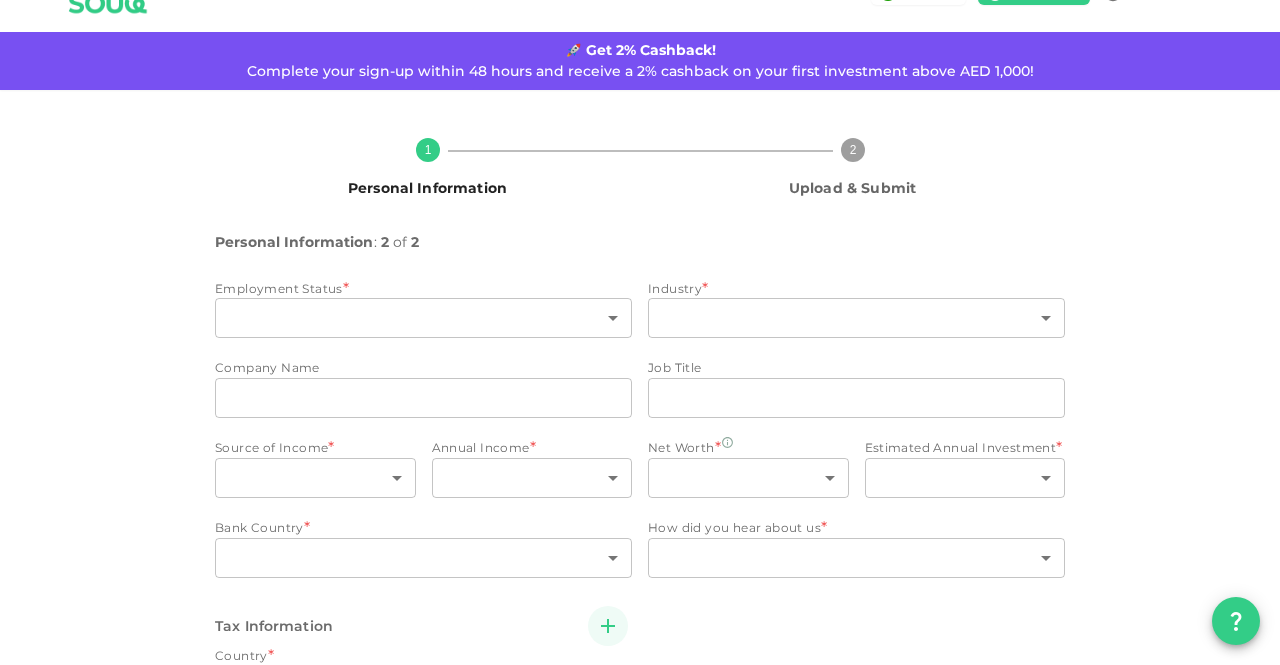 type on "2" 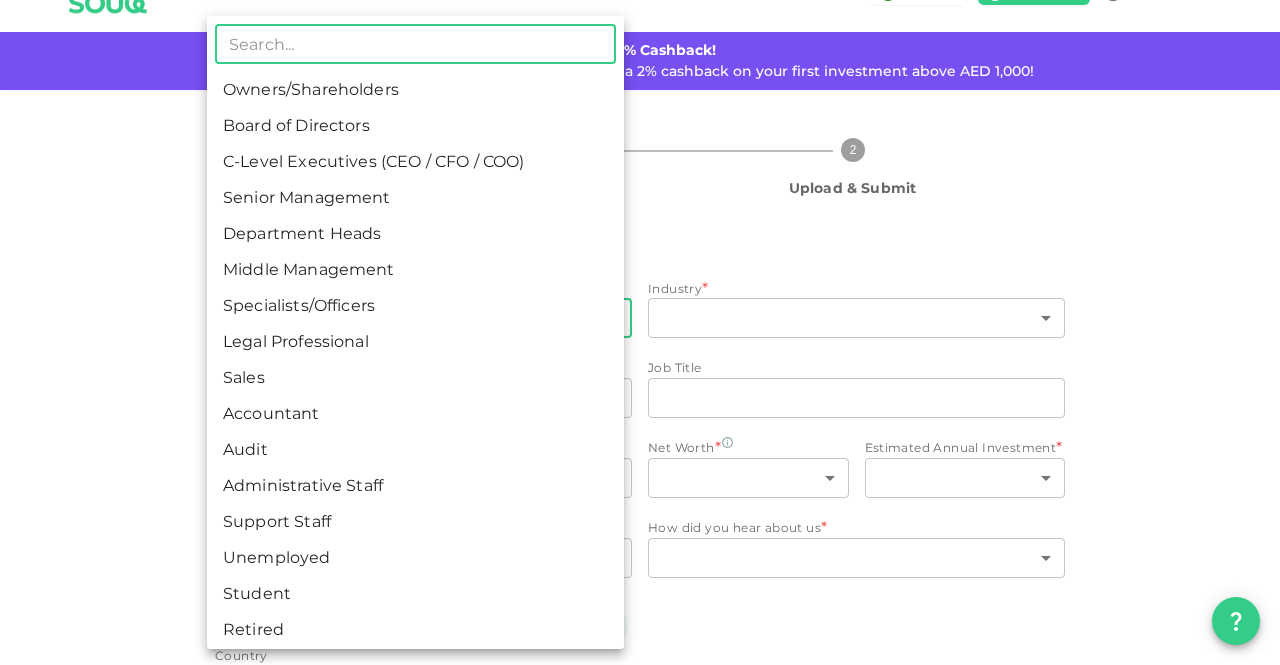 click on "KSA Global [EMAIL] 🚀 Get 2% Cashback! Complete your sign-up within 48 hours and receive a 2% cashback on your first investment above AED 1,000! 1 Personal Information 2 Upload & Submit Personal Information : 2 of 2 Employment Status * ​ ​ Industry * ​ ​ Company Name companyName companyName Job Title jobTitle jobTitle Source of Income * ​ ​ Annual Income * ​ ​ Net Worth * ​ ​ Estimated Annual Investment * ​ ​ Bank Country * ​ ​ How did you hear about us * ​ ​ Tax Information Country United Arab Emirates 2 ​ Do you have a tax ID in this country Yes No Why not My country does not issue any tax-ID 1 ​ Back Next
​ Owners/Shareholders Board of Directors C-Level Executives (CEO / CFO / COO) Senior Management Department Heads Middle Management Specialists/Officers Legal Professional Sales Accountant Audit Administrative Staff Support Staff Unemployed Student Retired" at bounding box center [640, 332] 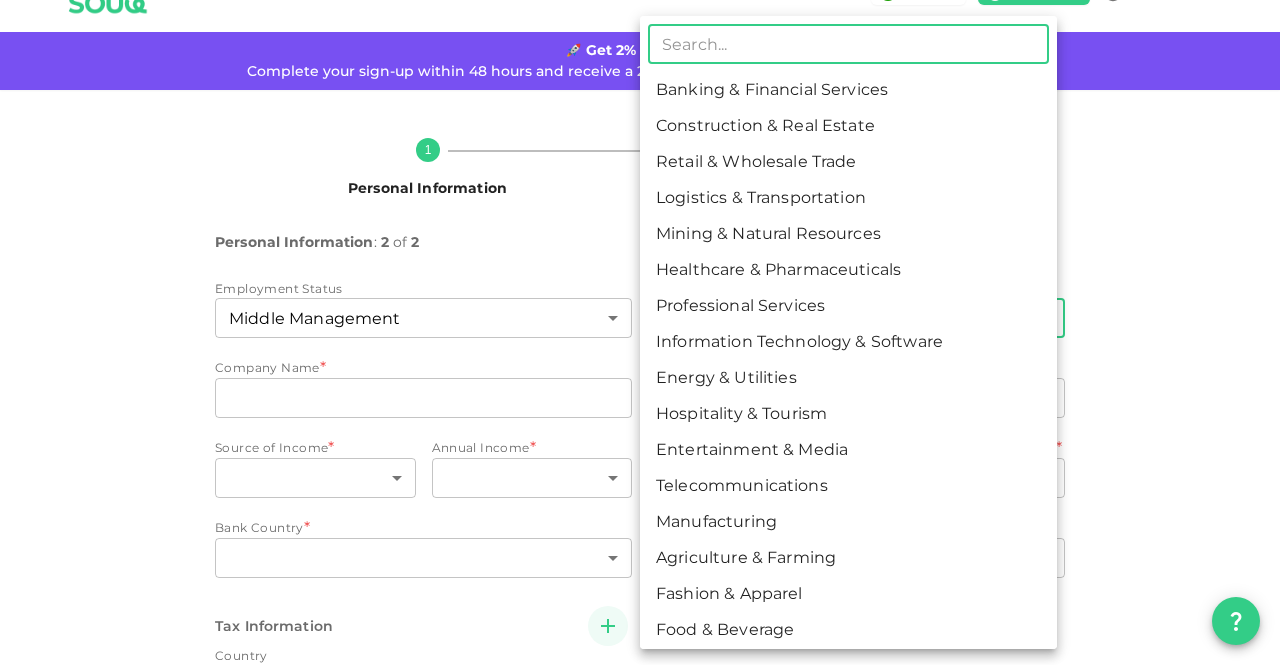 click on "KSA Global [EMAIL] 🚀 Get 2% Cashback! Complete your sign-up within 48 hours and receive a 2% cashback on your first investment above AED 1,000! 1 Personal Information 2 Upload & Submit Personal Information : 2 of 2 Employment Status Middle Management 6 ​ Industry * ​ ​ Company Name * companyName companyName Job Title * jobTitle jobTitle Source of Income * ​ ​ Annual Income * ​ ​ Net Worth * ​ ​ Estimated Annual Investment * ​ ​ Bank Country * ​ ​ How did you hear about us * ​ ​ Tax Information Country United Arab Emirates 2 ​ Do you have a tax ID in this country Yes No Why not My country does not issue any tax-ID 1 ​ Back Next
​ Banking & Financial Services Construction & Real Estate Retail & Wholesale Trade Logistics & Transportation Mining & Natural Resources Healthcare & Pharmaceuticals Professional Services Information Technology & Software Energy & Utilities Hospitality & Tourism Entertainment & Media Education" at bounding box center [640, 332] 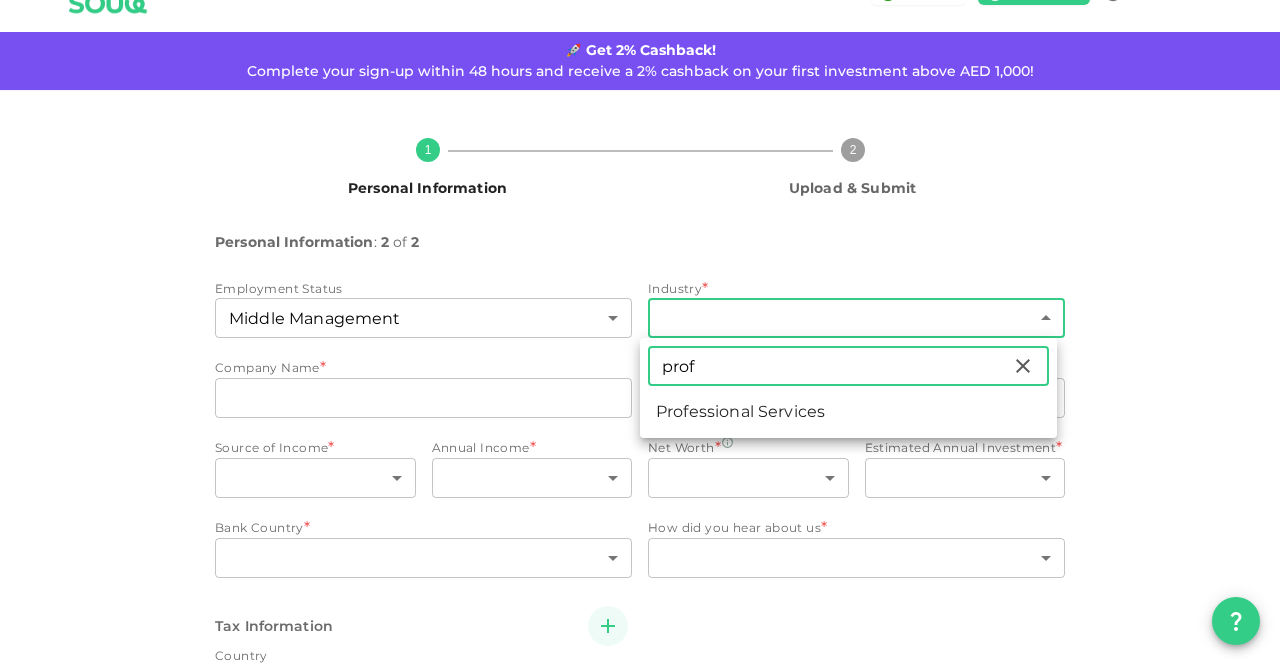 type on "prof" 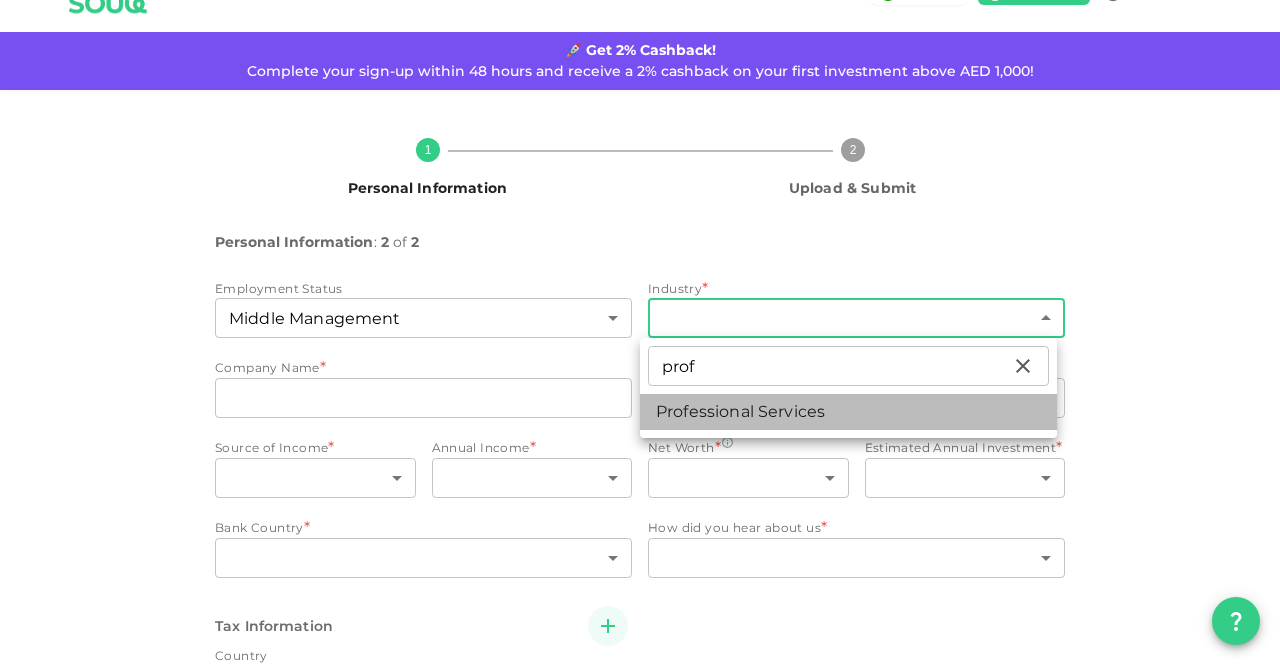 click on "Professional Services" at bounding box center [848, 412] 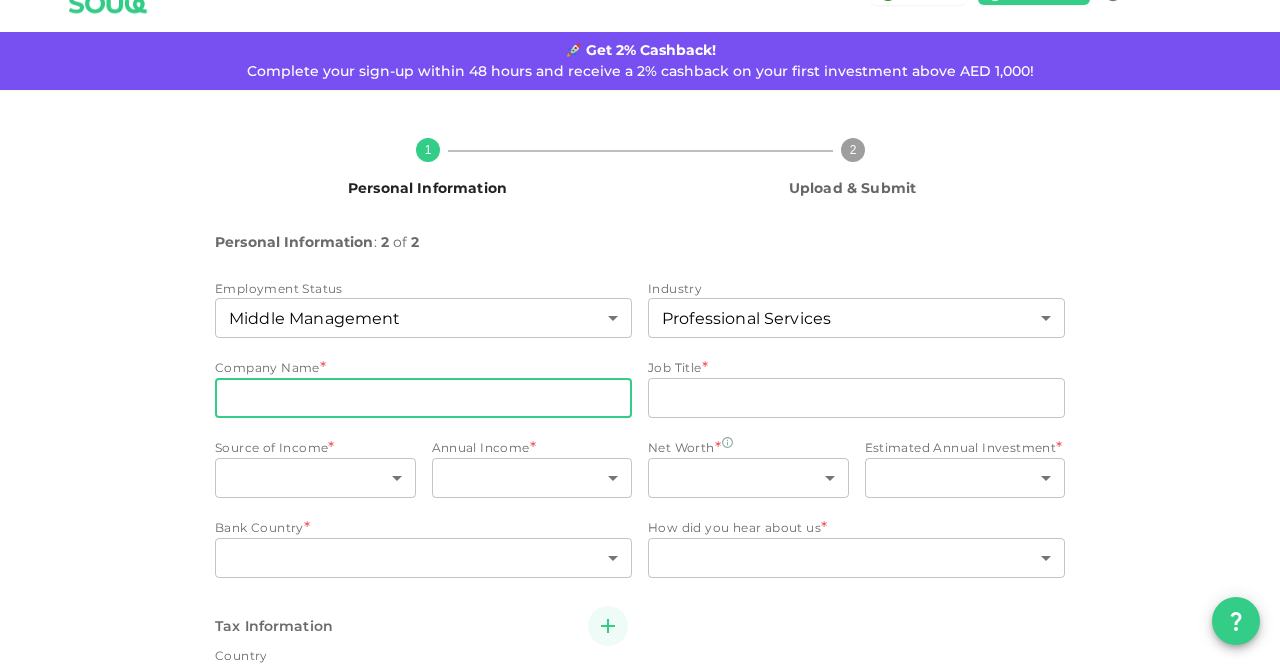 click on "companyName" at bounding box center [423, 398] 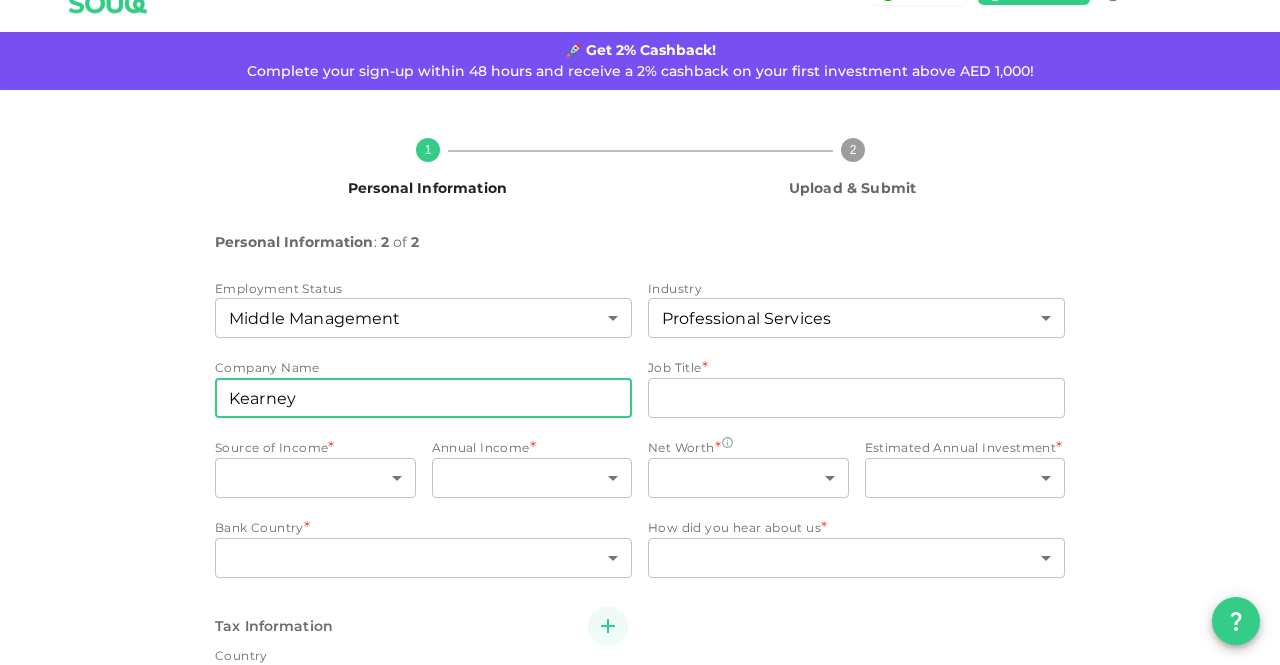 type on "Kearney" 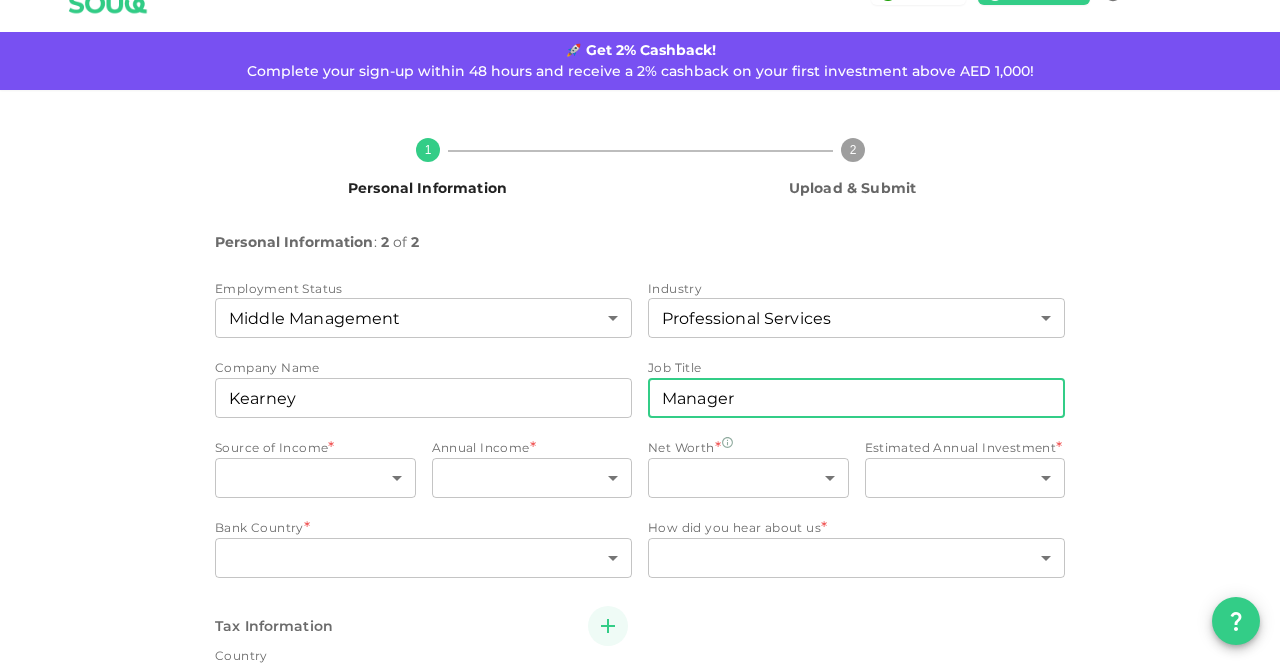 type on "Manager" 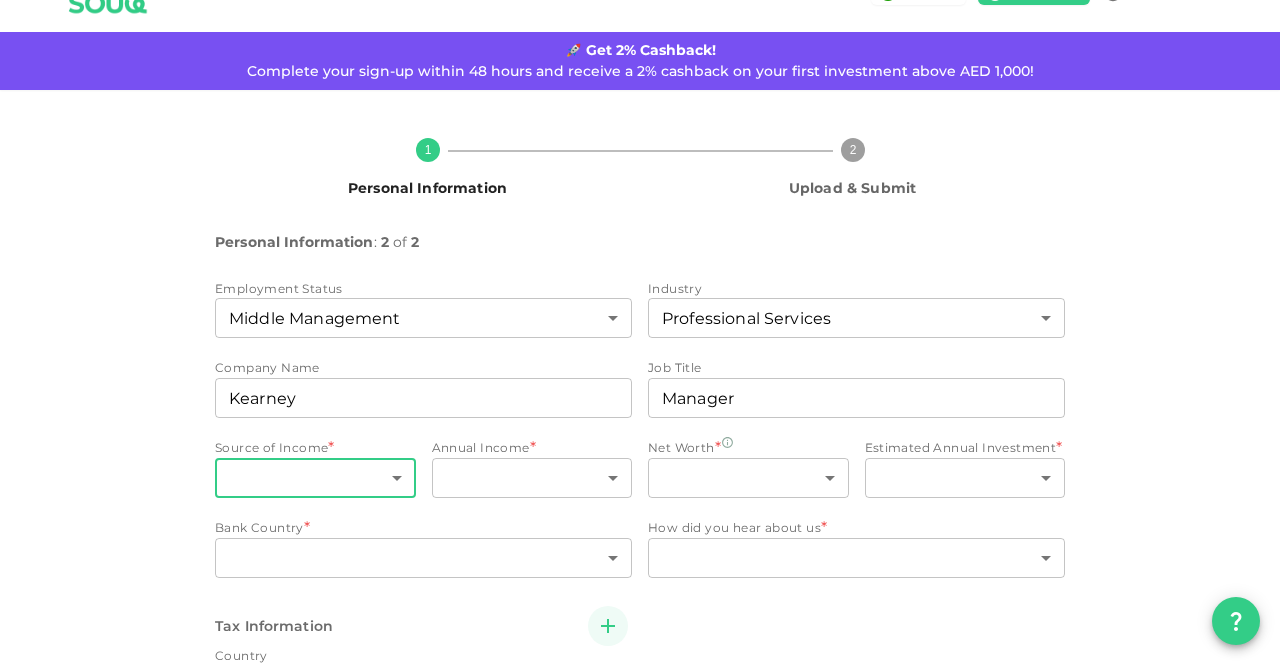 click on "KSA Global [EMAIL] 🚀 Get 2% Cashback! Complete your sign-up within 48 hours and receive a 2% cashback on your first investment above AED 1,000! 1 Personal Information 2 Upload & Submit Personal Information : 2 of 2 Employment Status Middle Management 6 ​ Industry Professional Services 7 ​ Company Name companyName Kearney companyName Job Title jobTitle Manager jobTitle Source of Income * ​ ​ Annual Income * ​ ​ Net Worth * ​ ​ Estimated Annual Investment * ​ ​ Bank Country * ​ ​ How did you hear about us * ​ ​ Tax Information Country United Arab Emirates 2 ​ Do you have a tax ID in this country Yes No Why not My country does not issue any tax-ID 1 ​ Back Next" at bounding box center [640, 332] 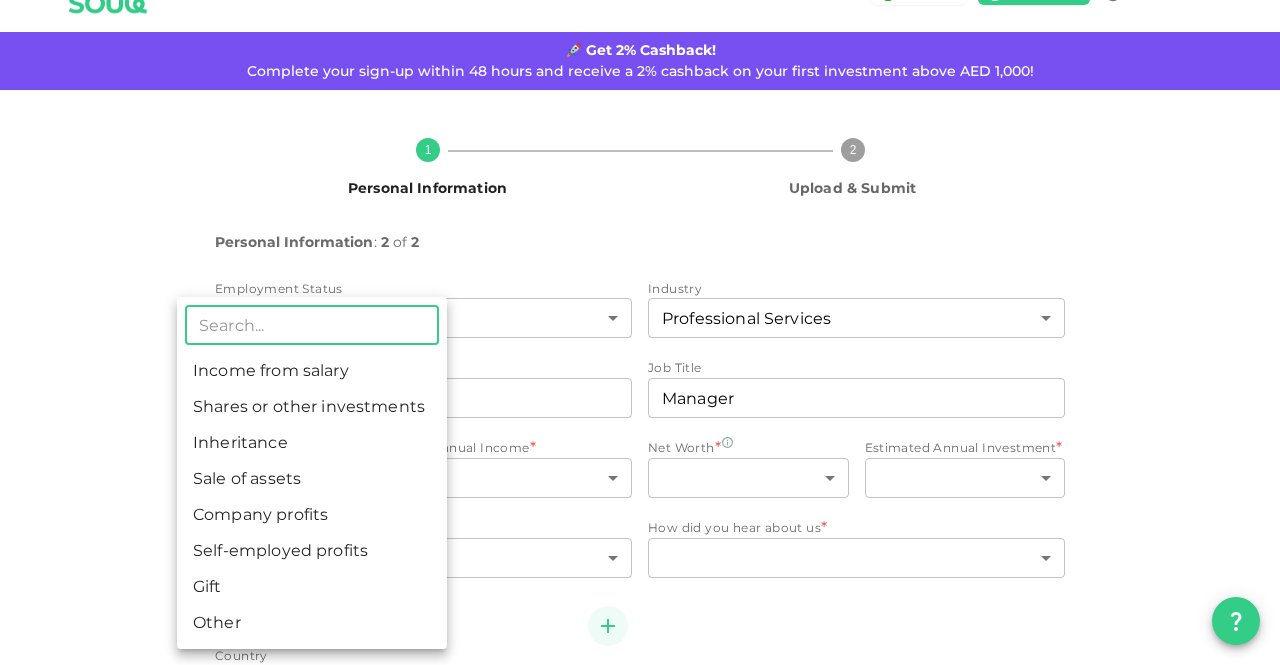 click on "Income from salary" at bounding box center [312, 371] 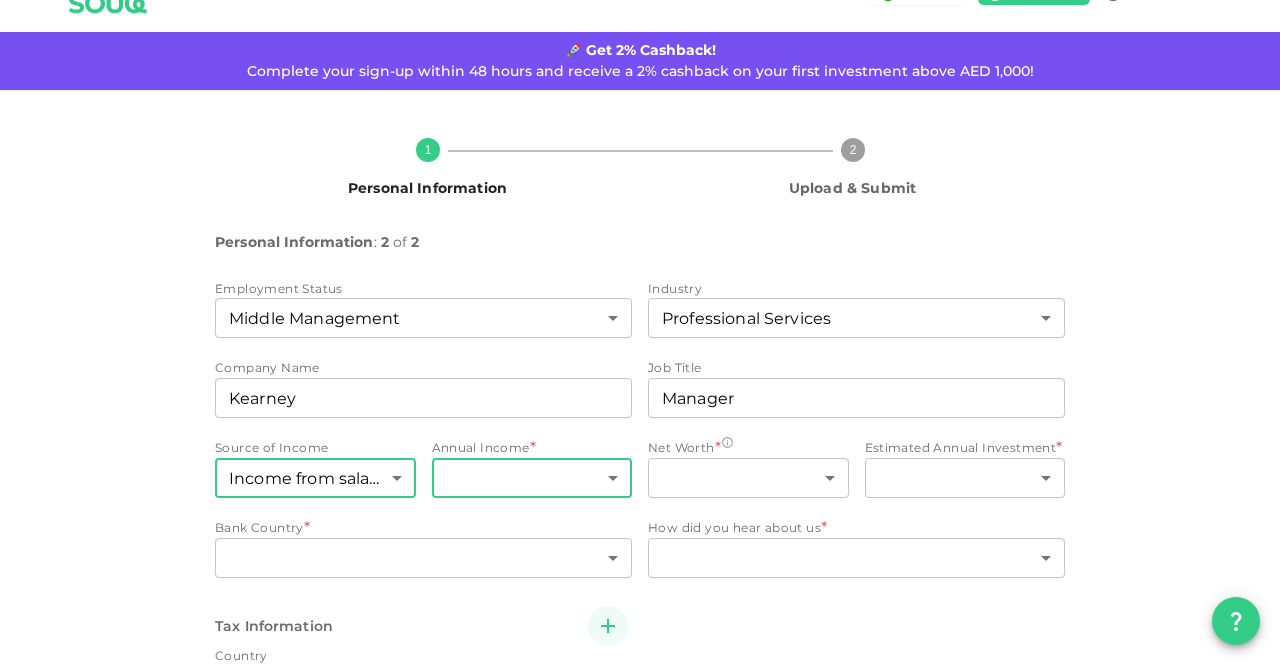click on "KSA Global [EMAIL] 🚀 Get 2% Cashback! Complete your sign-up within 48 hours and receive a 2% cashback on your first investment above AED 1,000! 1 Personal Information 2 Upload & Submit Personal Information : 2 of 2 Employment Status Middle Management 6 ​ Industry Professional Services 7 ​ Company Name companyName Kearney companyName Job Title jobTitle Manager jobTitle Source of Income Income from salary 1 ​ Annual Income * ​ ​ Net Worth * ​ ​ Estimated Annual Investment * ​ ​ Bank Country * ​ ​ How did you hear about us * ​ ​ Tax Information Country United Arab Emirates 2 ​ Do you have a tax ID in this country Yes No Why not My country does not issue any tax-ID 1 ​ Back Next" at bounding box center (640, 332) 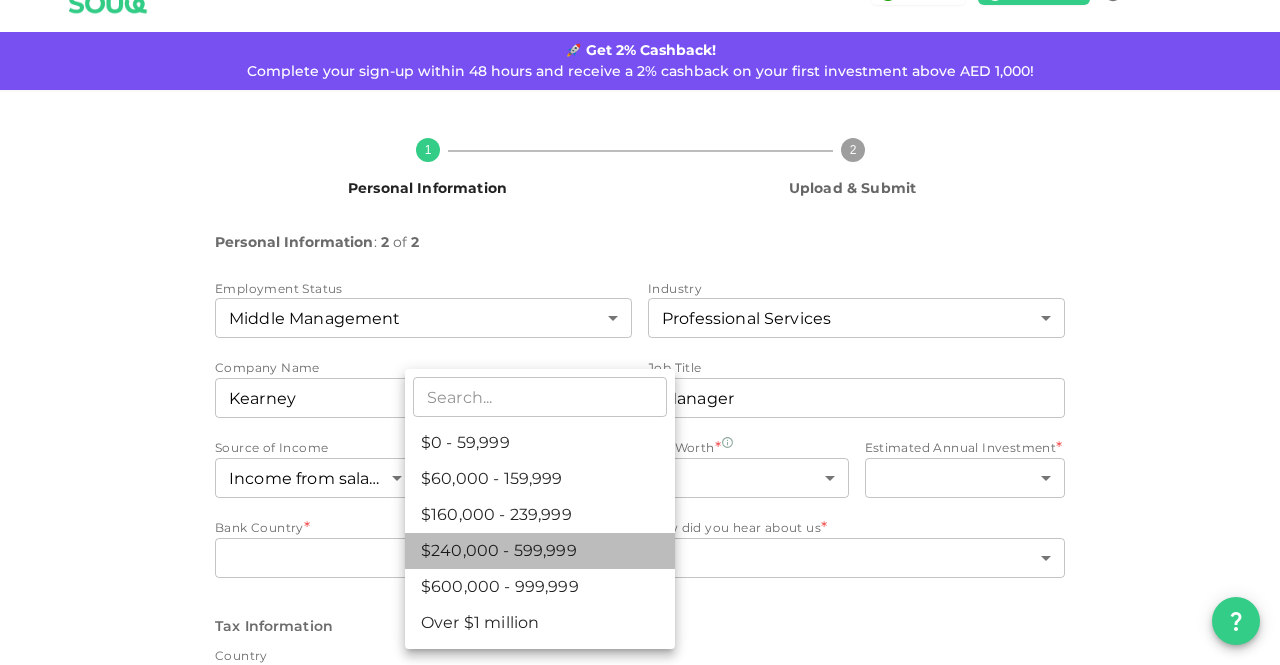 click on "$240,000 - 599,999" at bounding box center [540, 551] 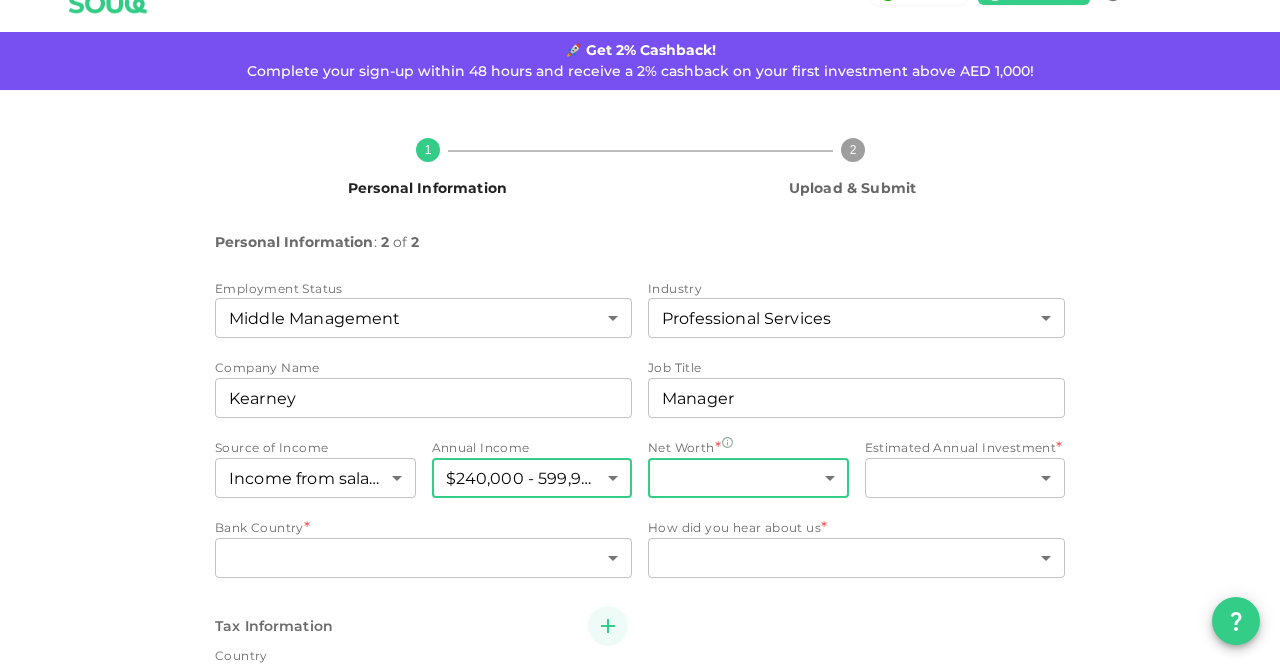 click on "KSA Global [EMAIL] 🚀 Get 2% Cashback! Complete your sign-up within 48 hours and receive a 2% cashback on your first investment above AED 1,000! 1 Personal Information 2 Upload & Submit Personal Information : 2 of 2 Employment Status Middle Management 6 ​ Industry Professional Services 7 ​ Company Name companyName Kearney companyName Job Title jobTitle Manager jobTitle Source of Income Income from salary 1 ​ Annual Income $240,000 - 599,999 4 ​ Net Worth * ​ ​ Estimated Annual Investment * ​ ​ Bank Country * ​ ​ How did you hear about us * ​ ​ Tax Information Country United Arab Emirates 2 ​ Do you have a tax ID in this country Yes No Why not My country does not issue any tax-ID 1 ​ Back Next" at bounding box center [640, 332] 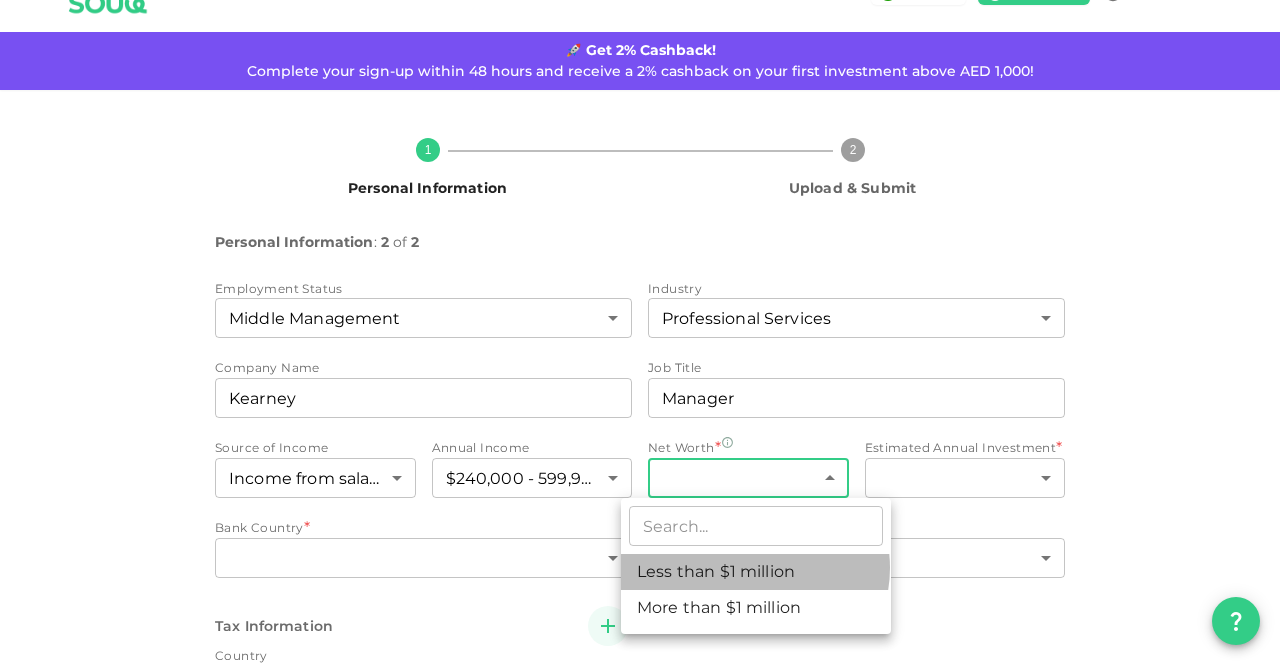 click on "Less than $1 million" at bounding box center [756, 572] 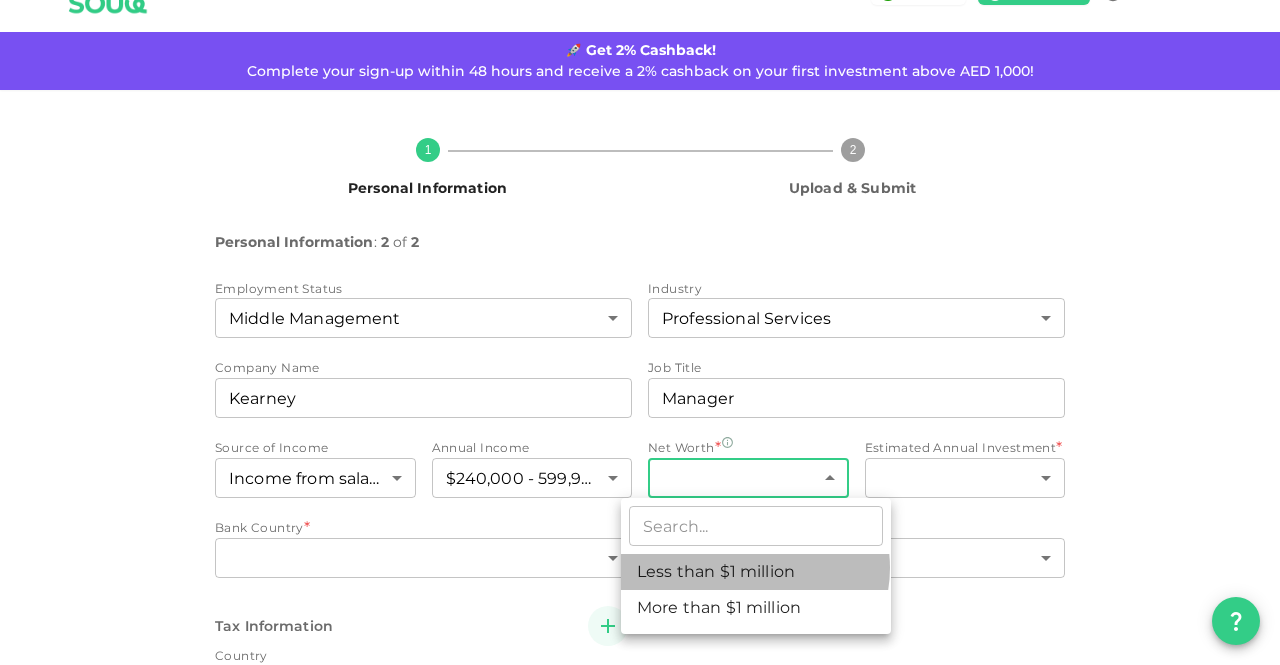 type on "1" 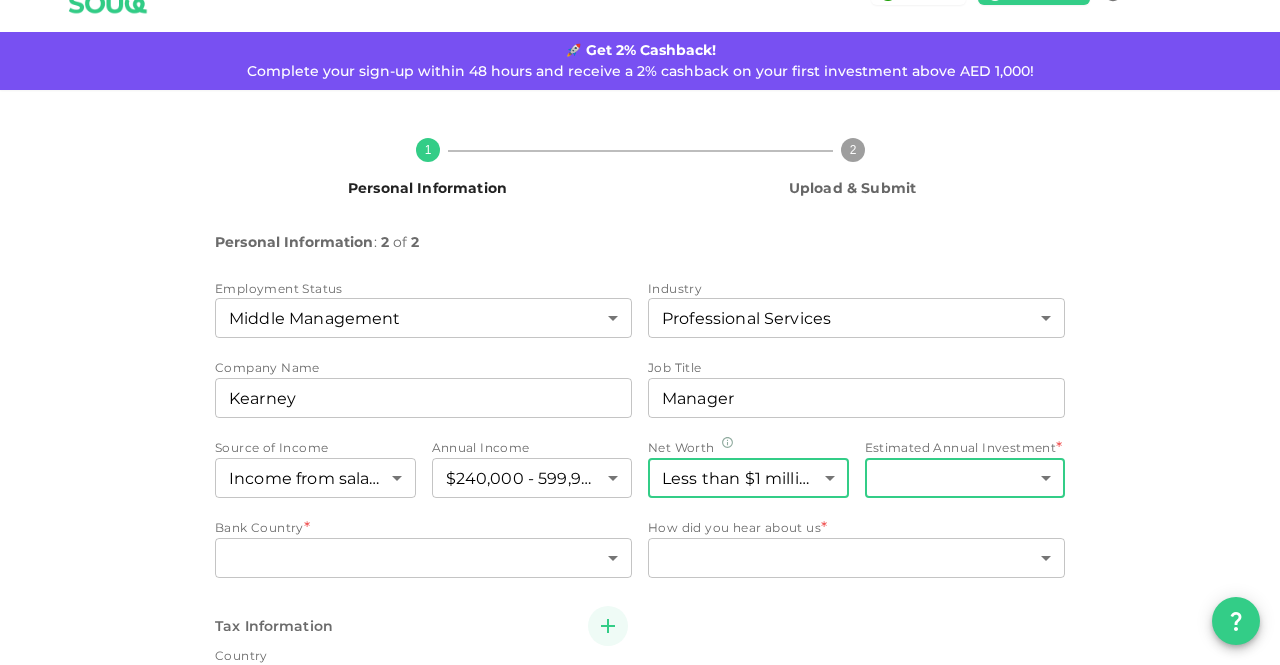 click on "KSA Global [EMAIL] 🚀 Get 2% Cashback! Complete your sign-up within 48 hours and receive a 2% cashback on your first investment above AED 1,000! 1 Personal Information 2 Upload & Submit Personal Information : 2 of 2 Employment Status Middle Management 6 ​ Industry Professional Services 7 ​ Company Name companyName Kearney companyName Job Title jobTitle Manager jobTitle Source of Income Income from salary 1 ​ Annual Income $240,000 - 599,999 4 ​ Net Worth * ​ ​ Estimated Annual Investment * ​ ​ Bank Country * ​ ​ How did you hear about us * ​ ​ Tax Information Country United Arab Emirates 2 ​ Do you have a tax ID in this country Yes No Why not My country does not issue any tax-ID 1 ​ Back Next" at bounding box center (640, 332) 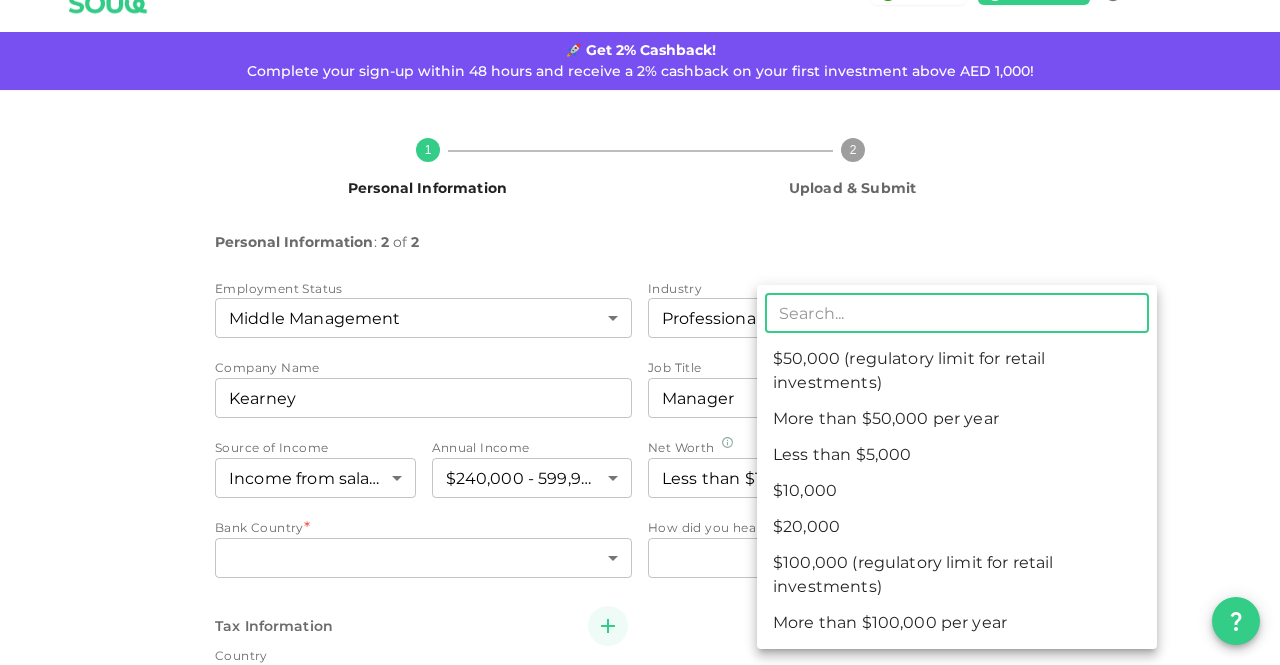 click on "$50,000 (regulatory limit for retail investments)" at bounding box center [957, 371] 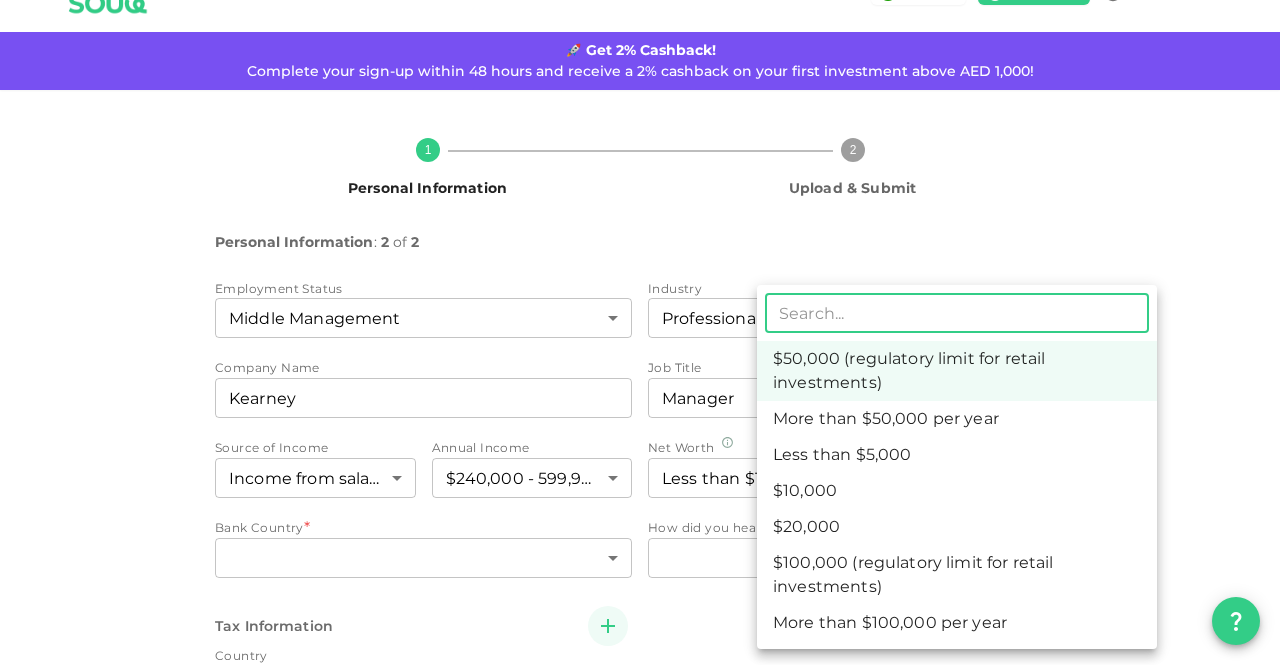 click on "KSA Global [EMAIL] 🚀 Get 2% Cashback! Complete your sign-up within 48 hours and receive a 2% cashback on your first investment above AED 1,000! 1 Personal Information 2 Upload & Submit Personal Information : 2 of 2 Employment Status Middle Management 6 ​ Industry Professional Services 7 ​ Company Name companyName Kearney companyName Job Title jobTitle Manager jobTitle Source of Income Income from salary 1 ​ Annual Income $240,000 - 599,999 4 ​ Net Worth Less than $1 million 1 ​ Estimated Annual Investment $50,000 (regulatory limit for retail investments) 4 ​ Bank Country * ​ ​ How did you hear about us * ​ ​ Tax Information Country United Arab Emirates 2 ​ Do you have a tax ID in this country Yes No Why not My country does not issue any tax-ID 1 ​ Back Next
​ $50,000 (regulatory limit for retail investments) More than $50,000 per year Less than $5,000 $10,000 $20,000 $100,000 (regulatory limit for retail investments)" at bounding box center (640, 332) 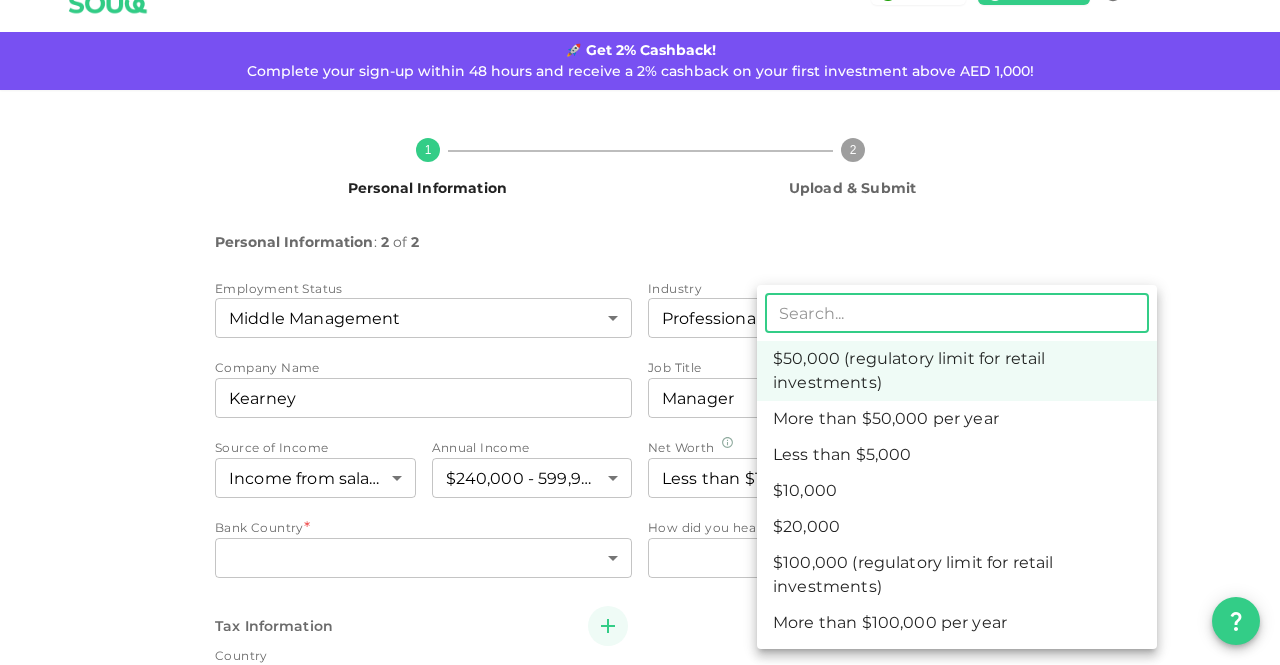 type on "3" 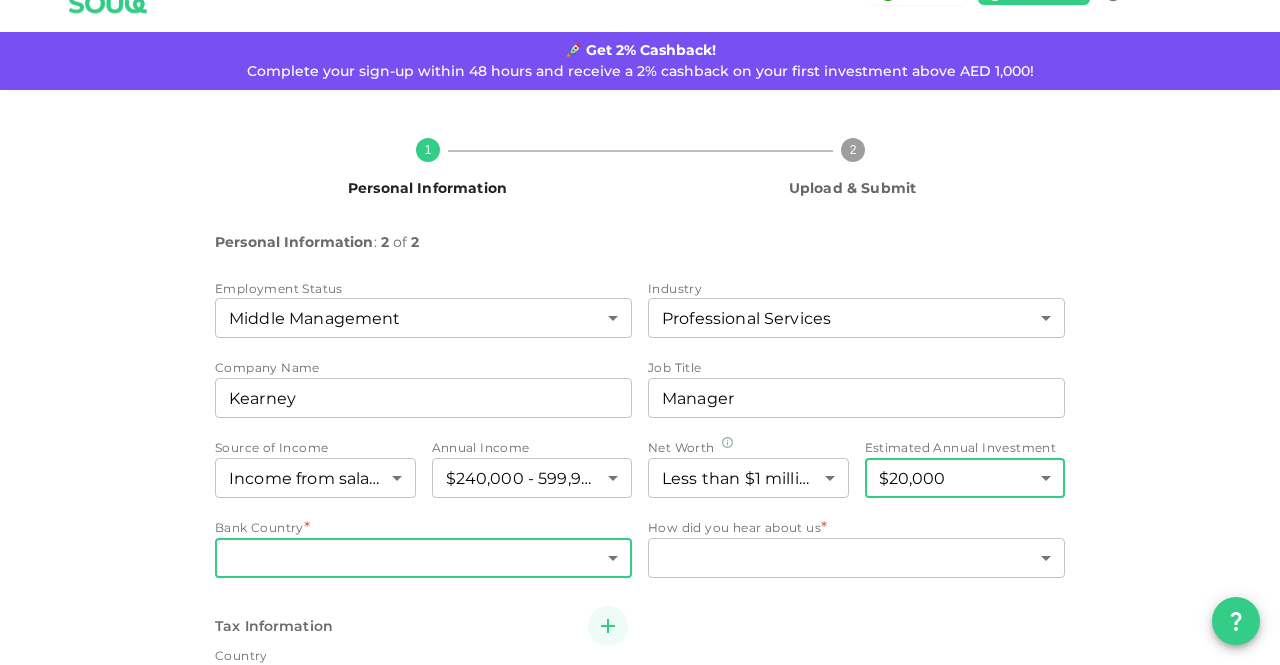 click on "KSA Global [EMAIL] 🚀 Get 2% Cashback! Complete your sign-up within 48 hours and receive a 2% cashback on your first investment above AED 1,000! 1 Personal Information 2 Upload & Submit Personal Information : 2 of 2 Employment Status Middle Management 6 ​ Industry Professional Services 7 ​ Company Name companyName Kearney companyName Job Title jobTitle Manager jobTitle Source of Income Income from salary 1 ​ Annual Income $240,000 - 599,999 4 ​ Net Worth Less than $1 million 1 ​ Estimated Annual Investment $20,000 3 ​ Bank Country United Arab Emirates 2 ​ How did you hear about us * ​ ​ Tax Information Country United Arab Emirates 2 ​ Do you have a tax ID in this country Yes No Why not My country does not issue any tax-ID 1 ​ Back Next" at bounding box center (640, 332) 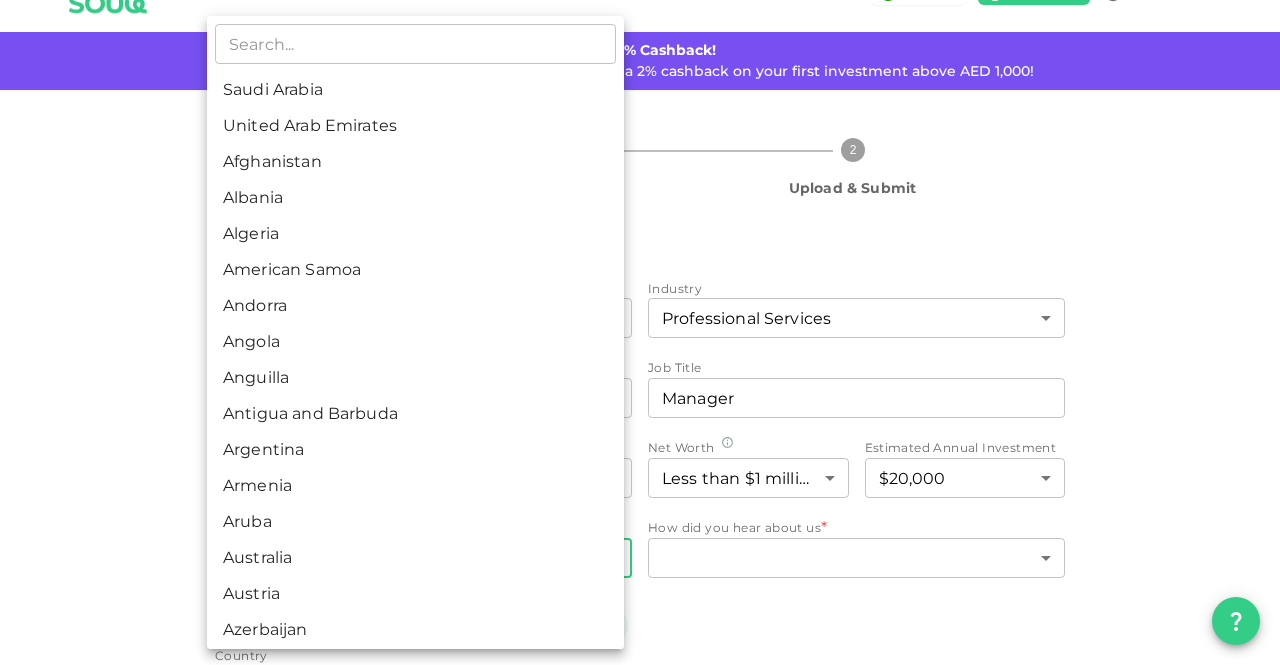drag, startPoint x: 301, startPoint y: 143, endPoint x: 280, endPoint y: 115, distance: 35 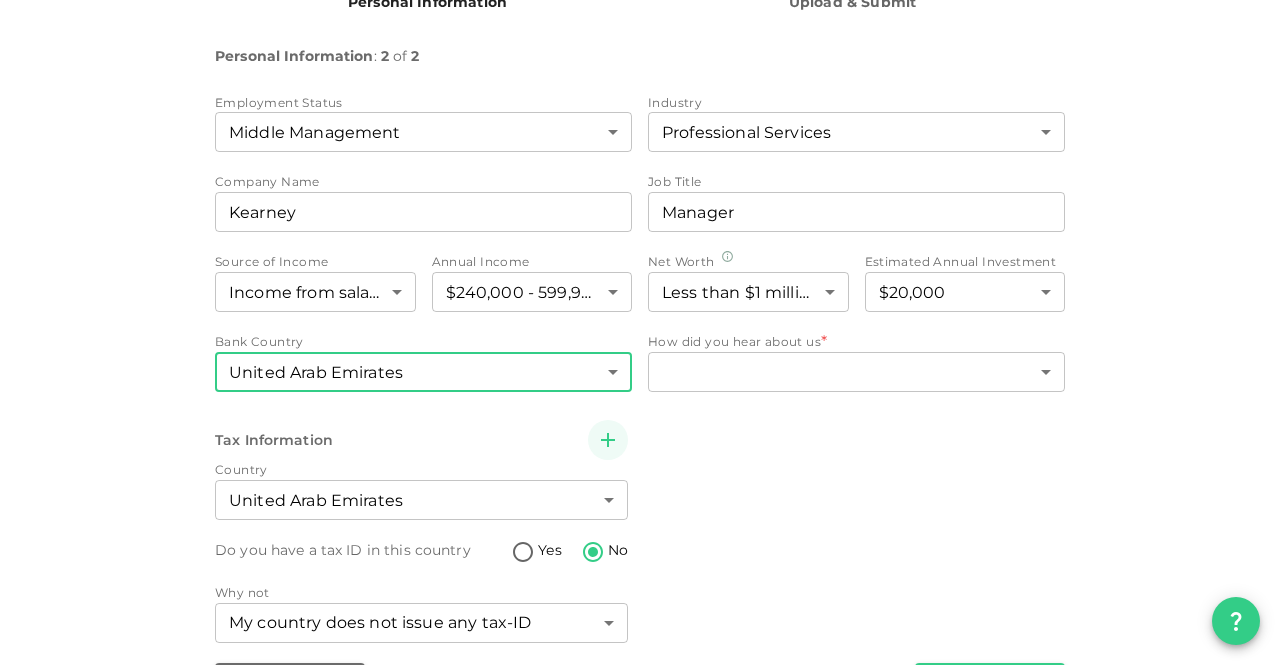 scroll, scrollTop: 234, scrollLeft: 0, axis: vertical 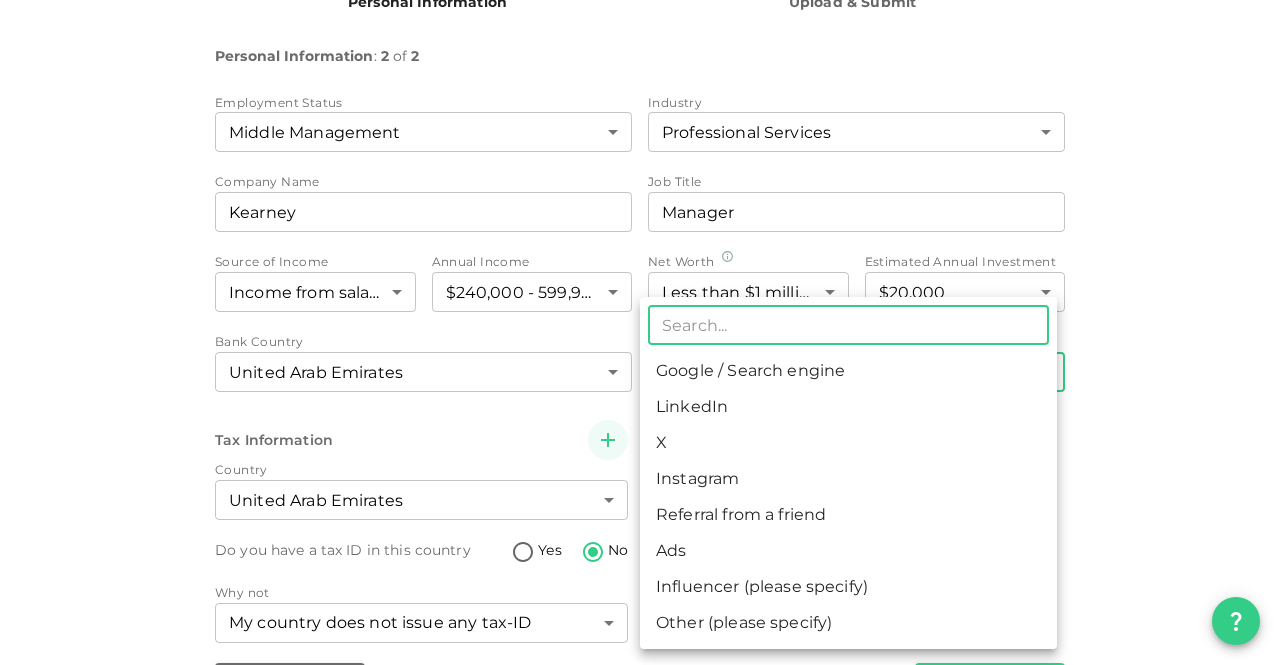 click on "KSA Global [EMAIL] 🚀 Get 2% Cashback! Complete your sign-up within 48 hours and receive a 2% cashback on your first investment above AED 1,000! 1 Personal Information 2 Upload & Submit Personal Information : 2 of 2 Employment Status Middle Management 6 ​ Industry Professional Services 7 ​ Company Name companyName Kearney companyName Job Title jobTitle Manager jobTitle Source of Income Income from salary 1 ​ Annual Income $240,000 - 599,999 4 ​ Net Worth Less than $1 million 1 ​ Estimated Annual Investment $20,000 3 ​ Bank Country United Arab Emirates 2 ​ How did you hear about us * ​ ​ Tax Information Country United Arab Emirates 2 ​ Do you have a tax ID in this country Yes No Why not My country does not issue any tax-ID 1 ​ Back Next
​ Google / Search engine LinkedIn X Instagram Referral from a friend Ads Influencer (please specify) Other (please specify)" at bounding box center [640, 332] 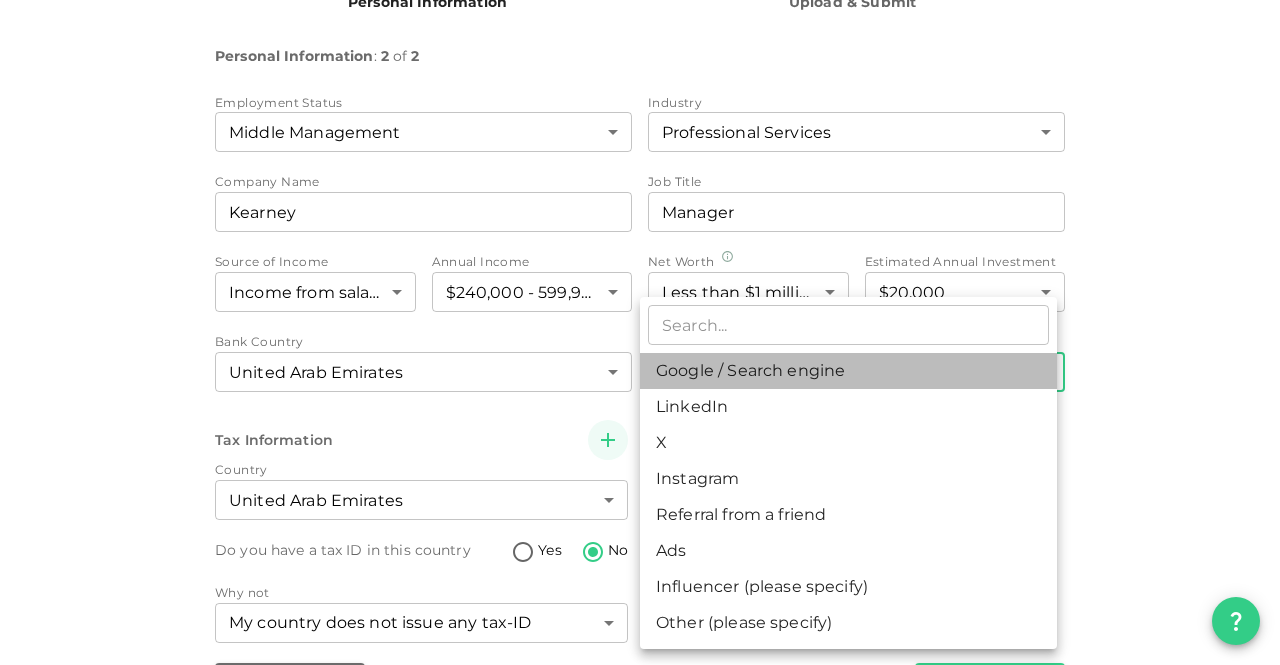 click on "Google / Search engine" at bounding box center [848, 371] 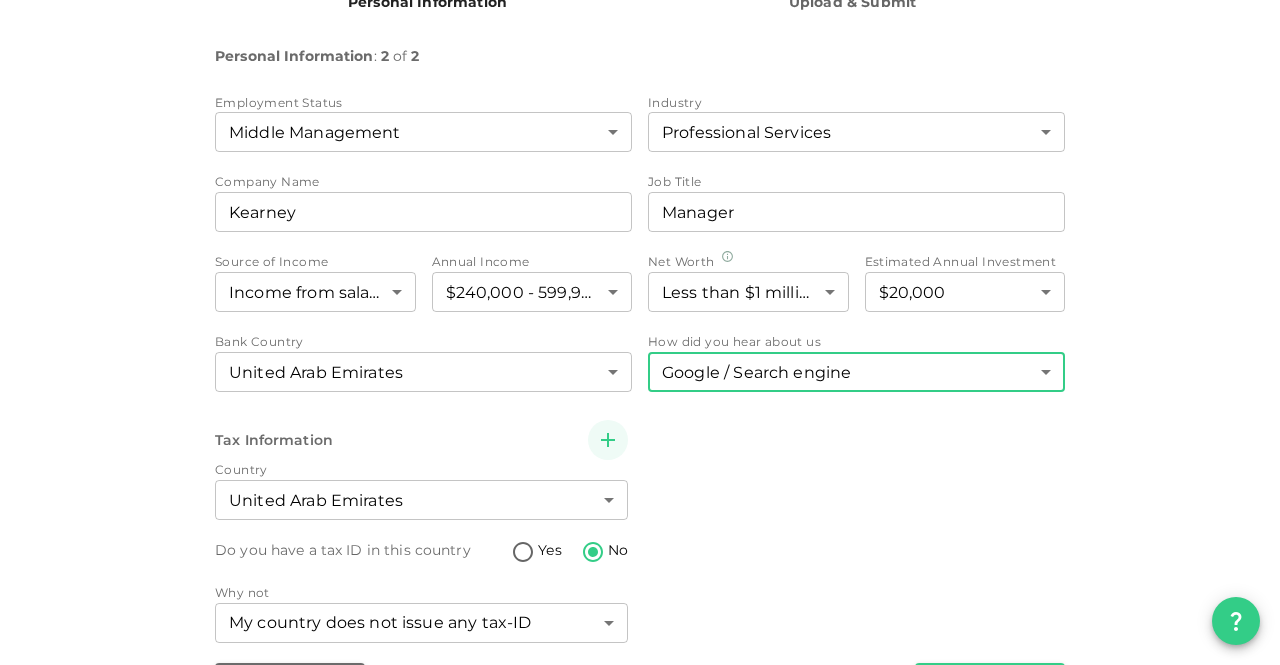 click on "KSA Global [EMAIL] 🚀 Get 2% Cashback! Complete your sign-up within 48 hours and receive a 2% cashback on your first investment above AED 1,000! 1 Personal Information 2 Upload & Submit Personal Information : 2 of 2 Employment Status Middle Management 6 ​ Industry Professional Services 7 ​ Company Name companyName Kearney companyName Job Title jobTitle Manager jobTitle Source of Income Income from salary 1 ​ Annual Income $240,000 - 599,999 4 ​ Net Worth Less than $1 million 1 ​ Estimated Annual Investment $20,000 3 ​ Bank Country United Arab Emirates 2 ​ How did you hear about us Google / Search engine 1 ​ Tax Information Country United Arab Emirates 2 ​ Do you have a tax ID in this country Yes No Why not My country does not issue any tax-ID 1 ​ Back Next" at bounding box center (640, 332) 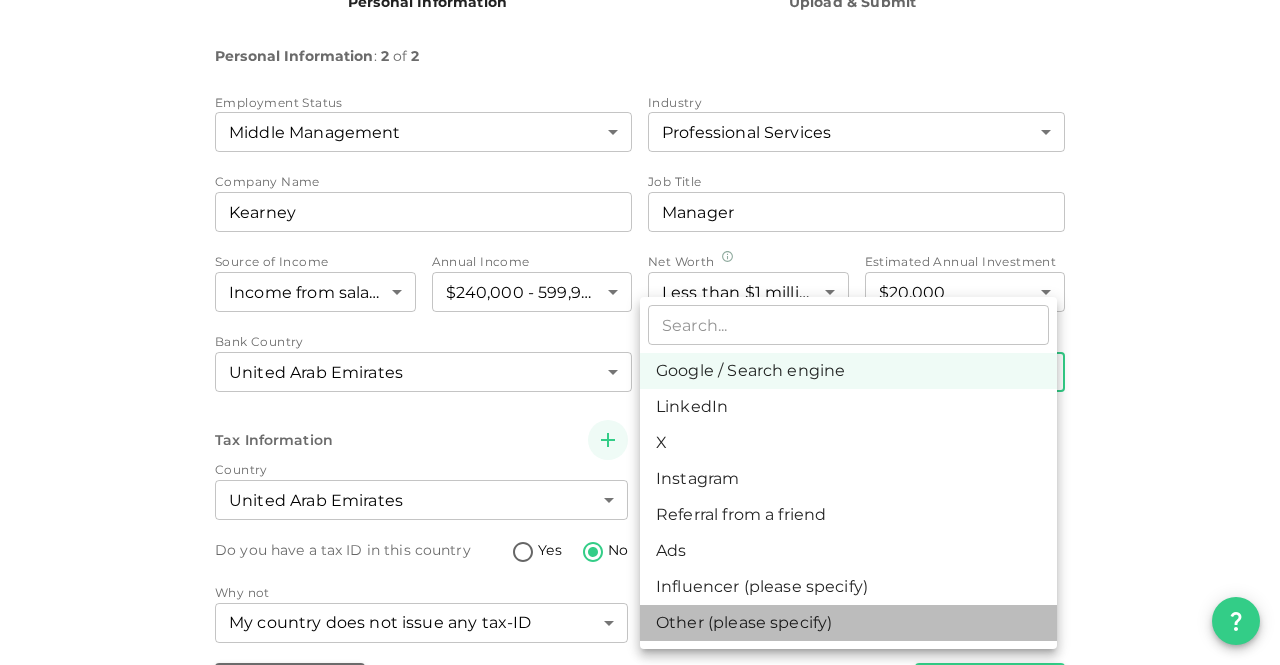 click on "Other (please specify)" at bounding box center (848, 623) 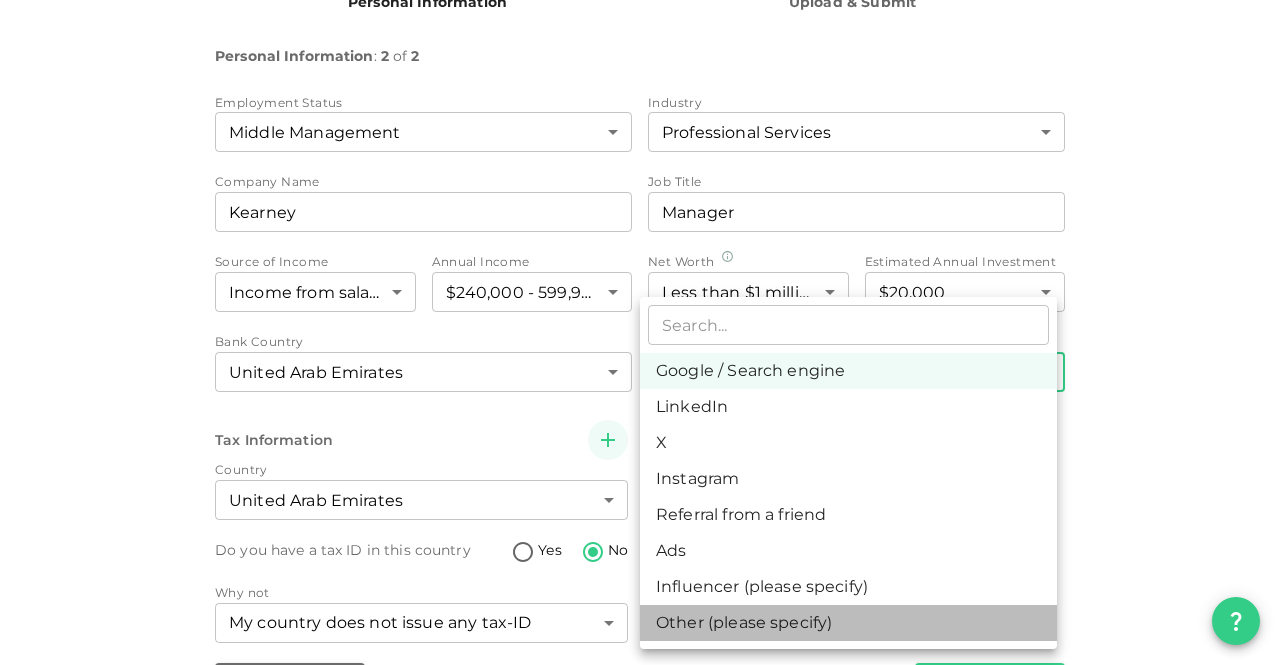 type on "8" 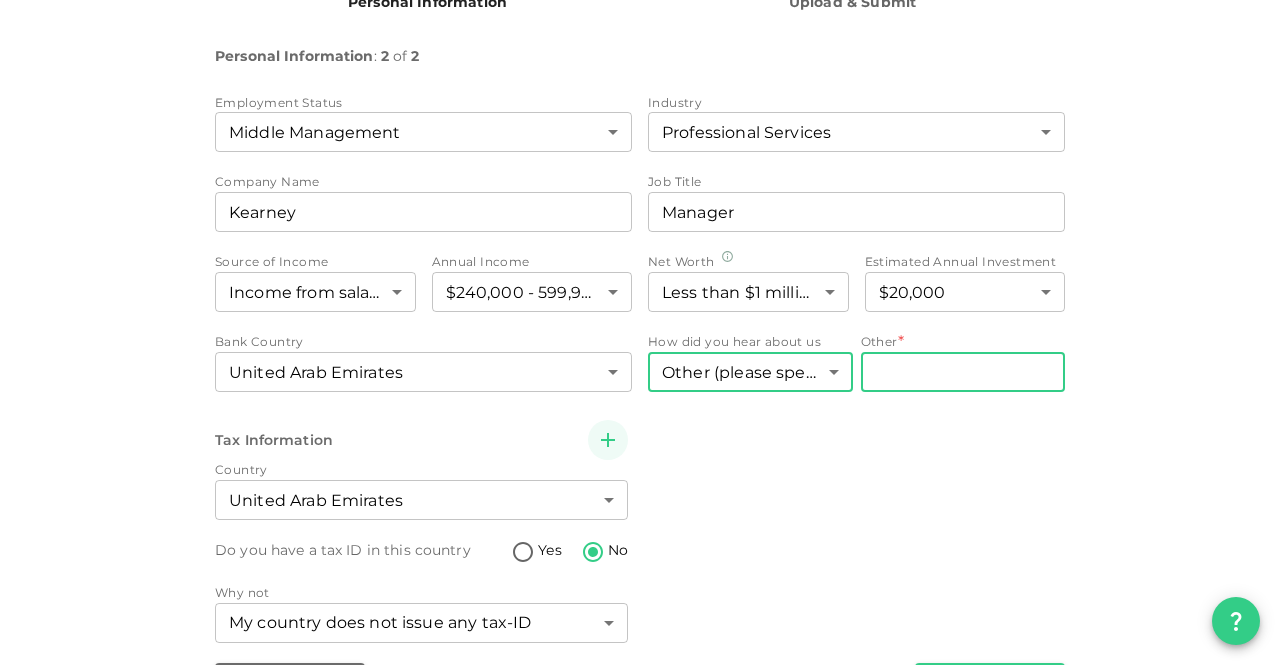 click on "Other" at bounding box center (963, 372) 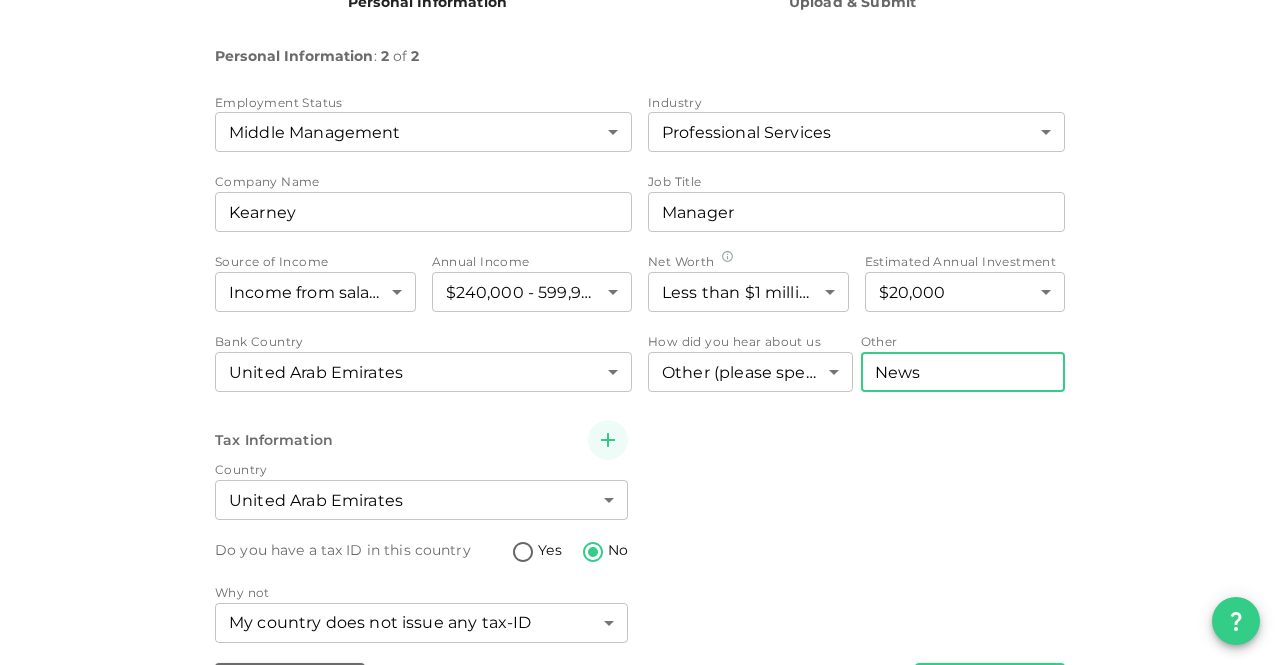 scroll, scrollTop: 300, scrollLeft: 0, axis: vertical 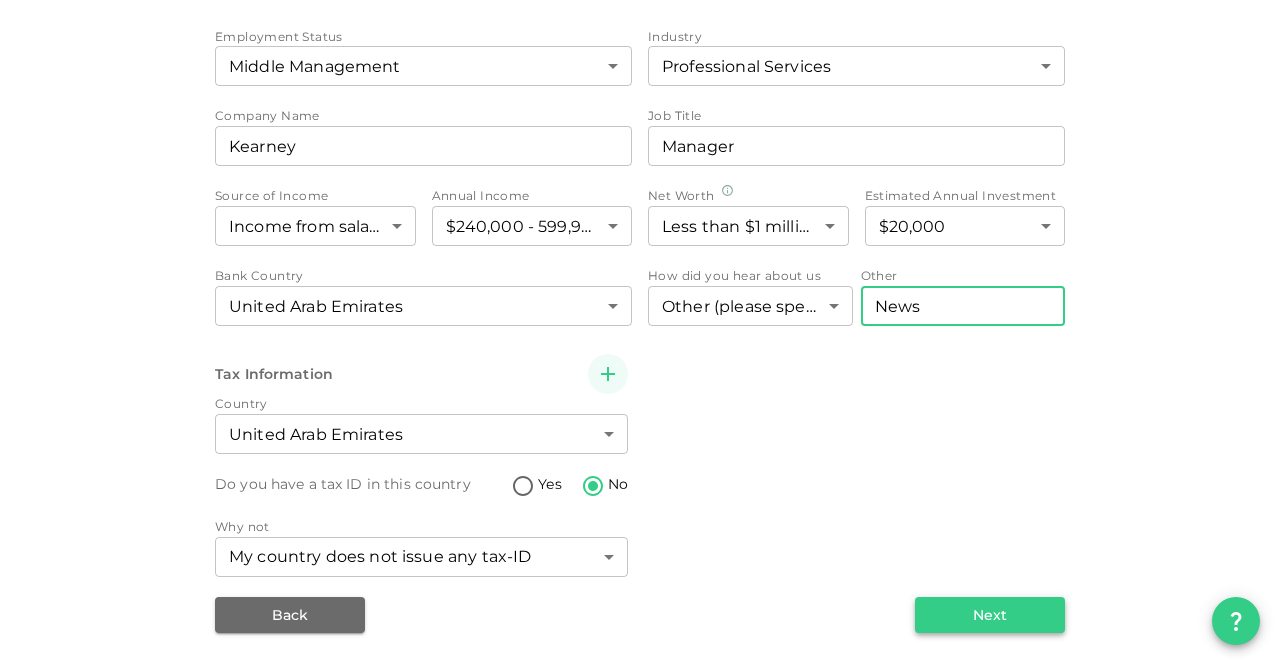 type on "News" 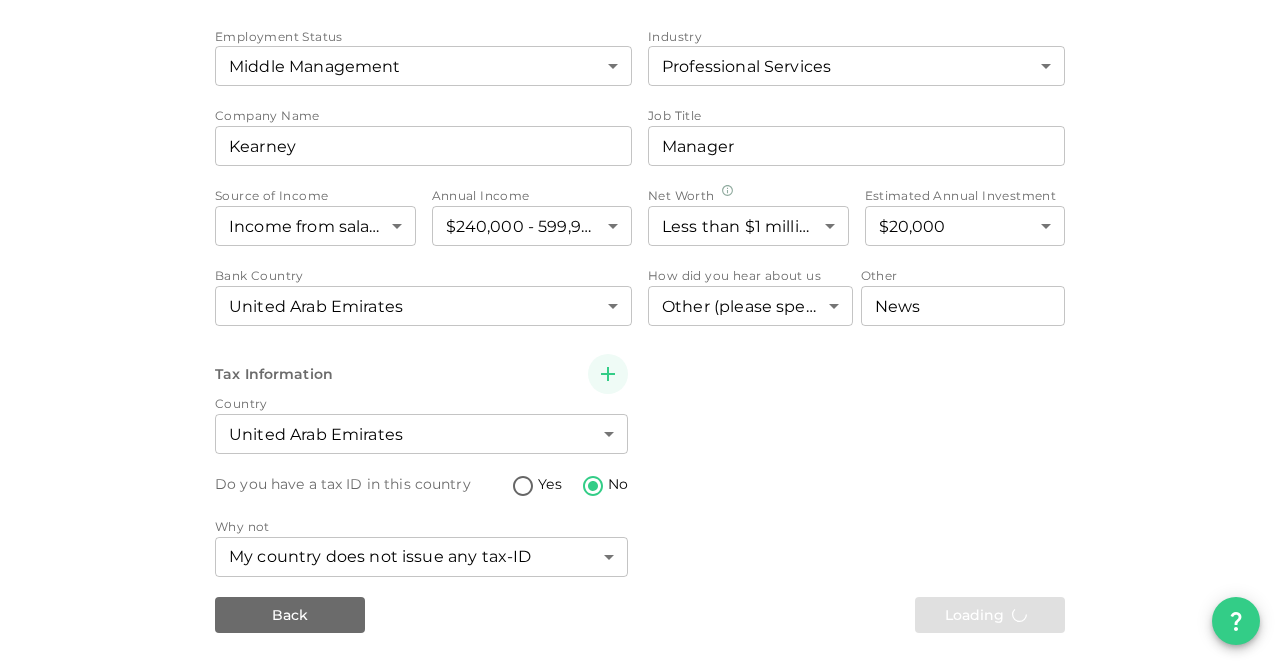 scroll, scrollTop: 0, scrollLeft: 0, axis: both 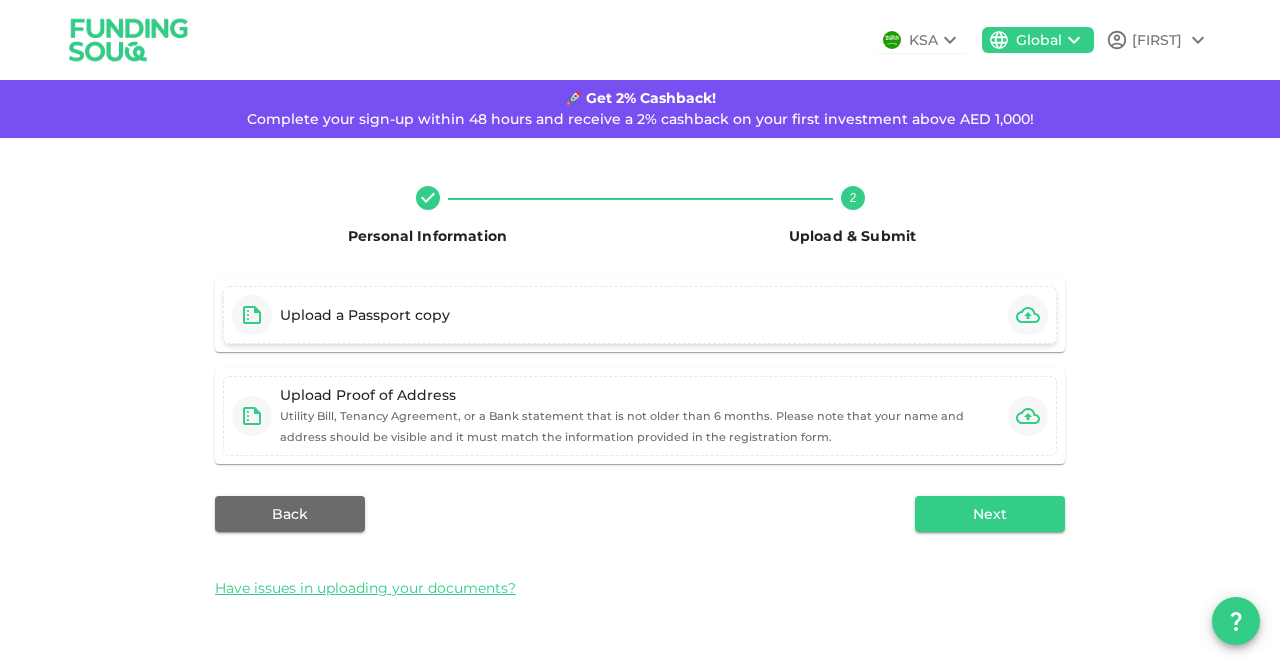 click on "Upload a Passport copy" at bounding box center [640, 315] 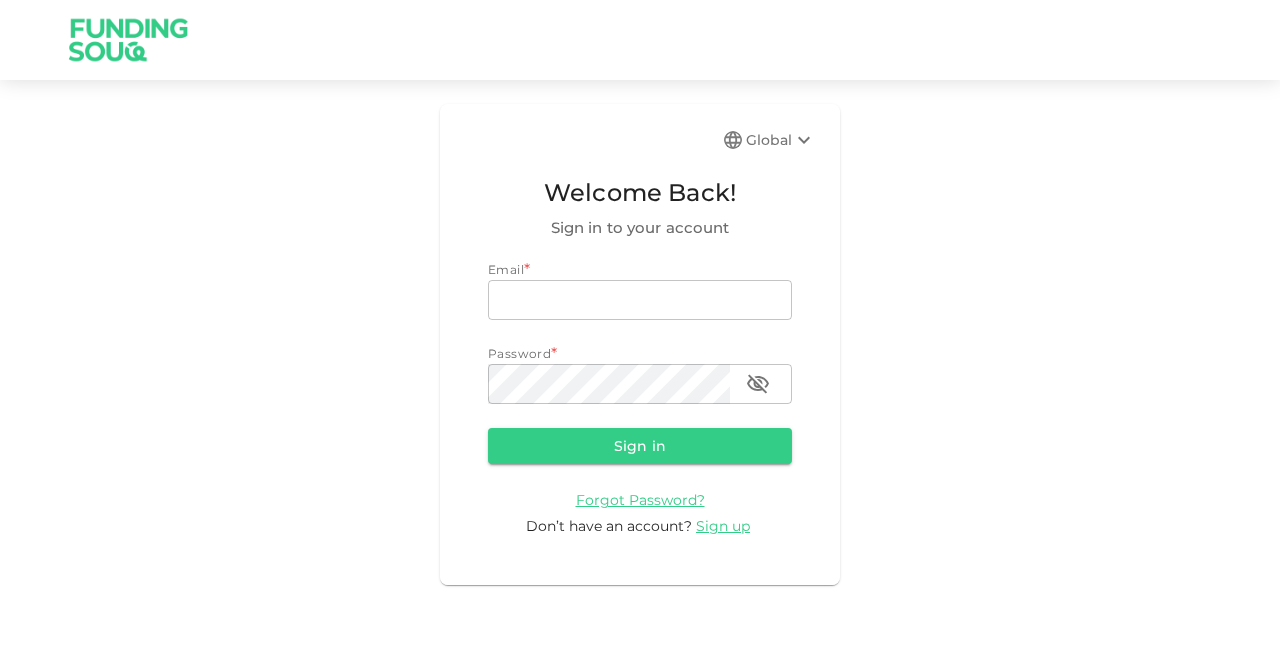 scroll, scrollTop: 0, scrollLeft: 0, axis: both 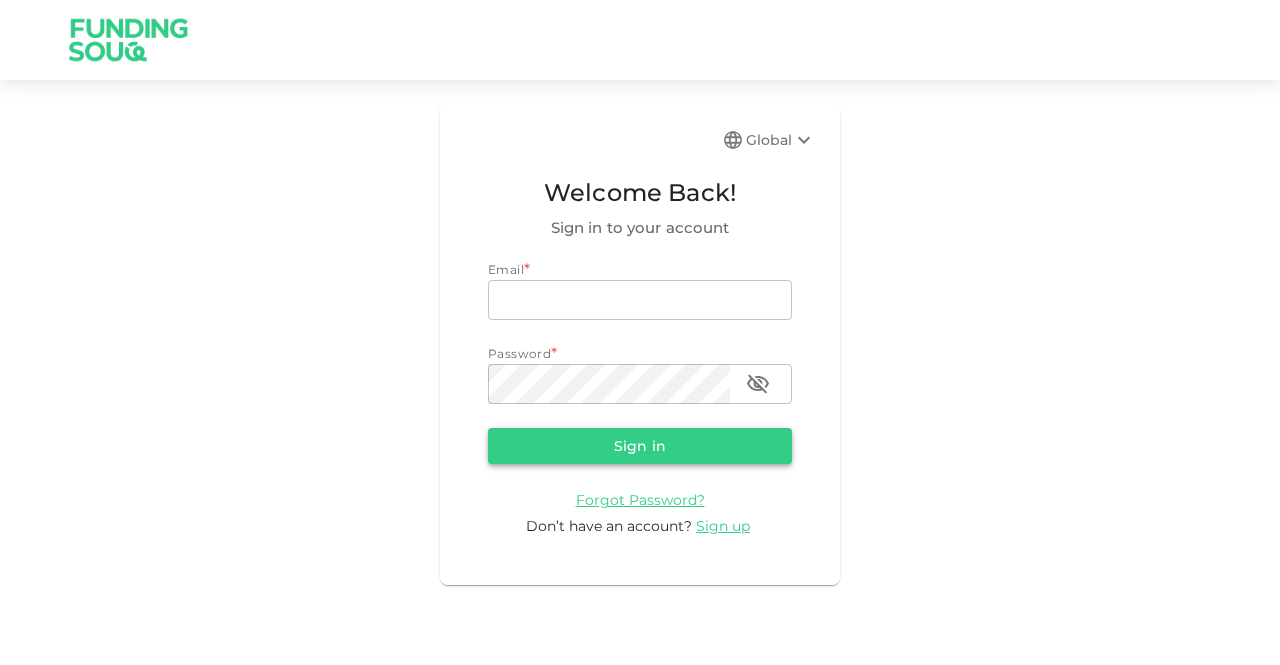 type on "[EMAIL]" 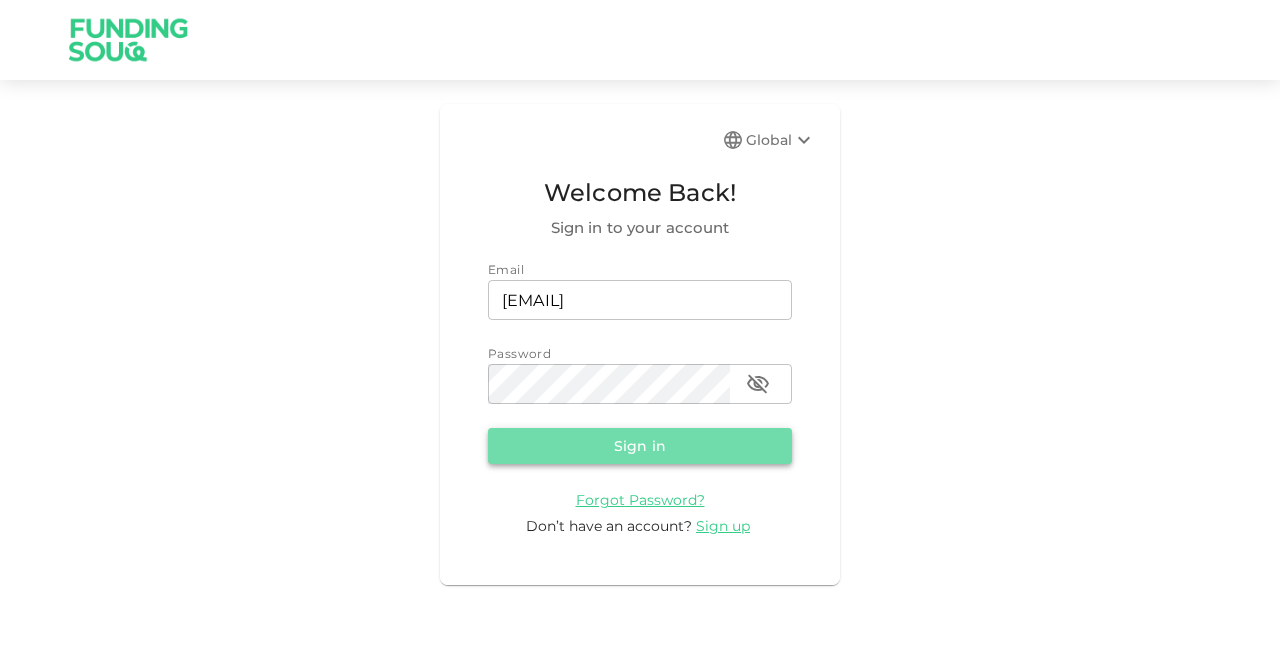 click on "Sign in" at bounding box center (640, 446) 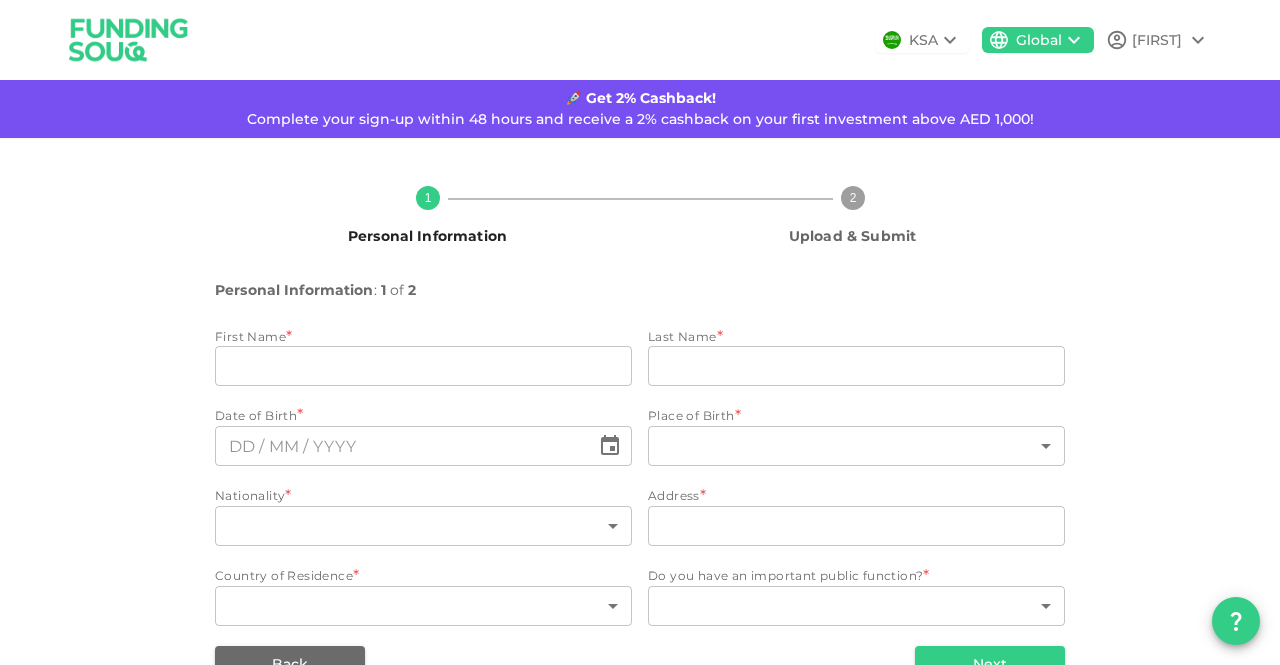 type on "[FIRST]" 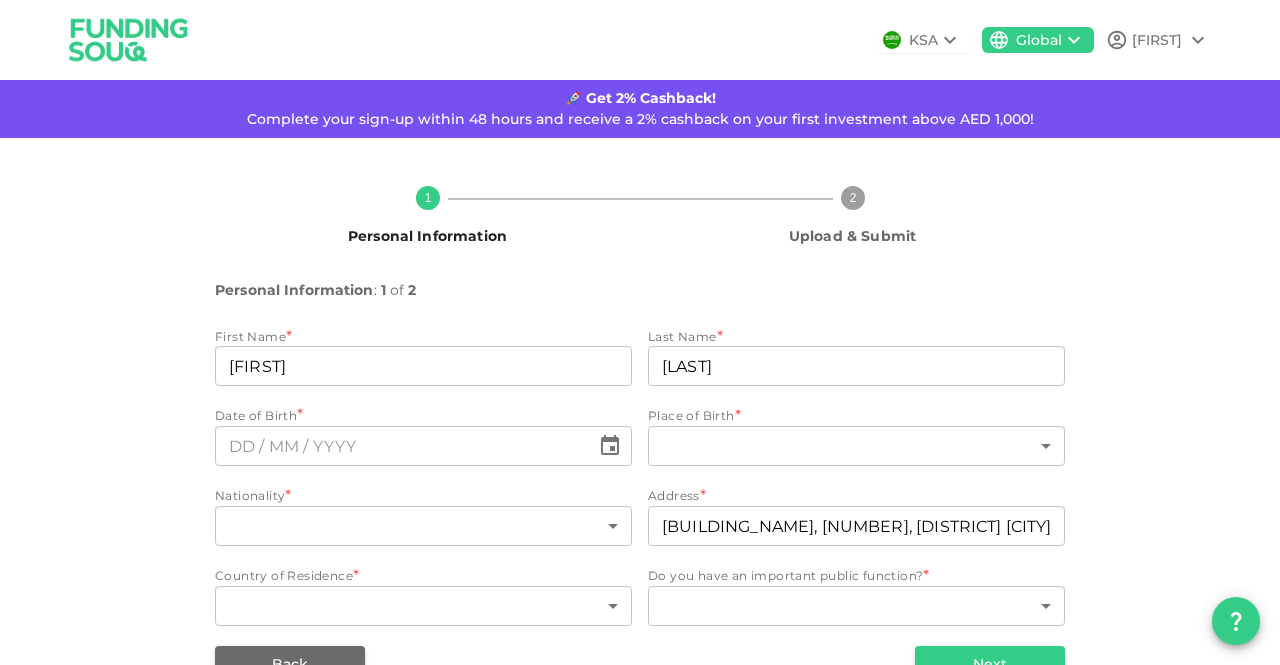 type on "[DATE]" 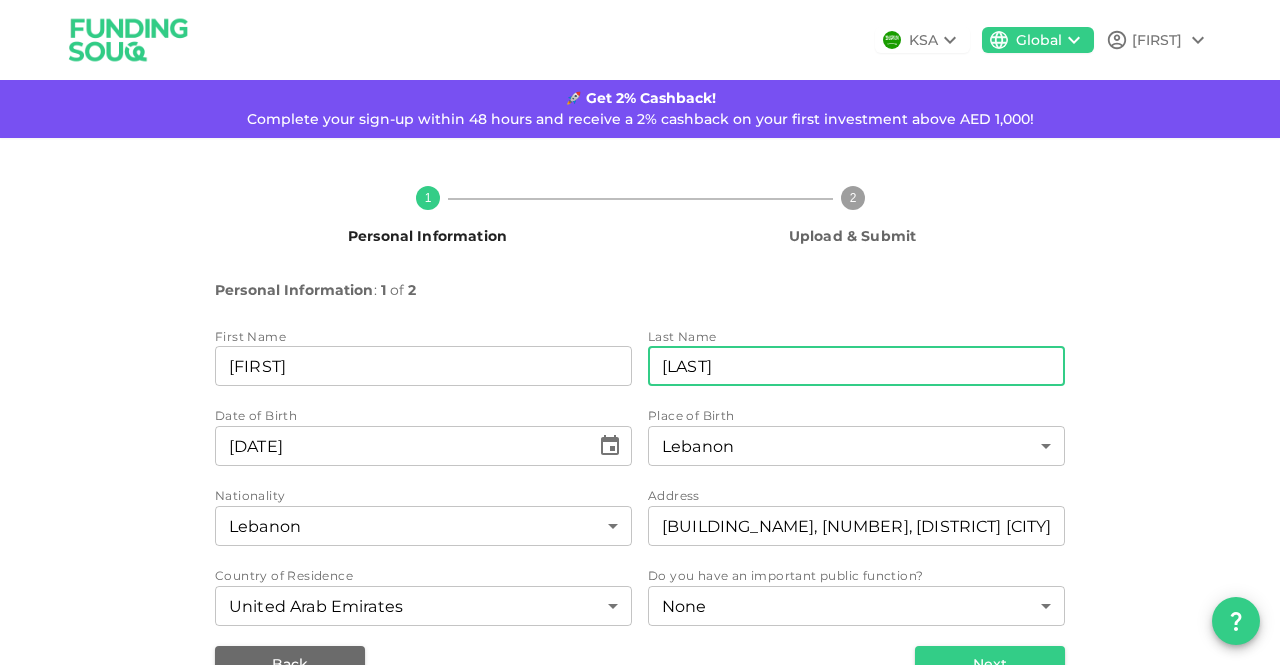 scroll, scrollTop: 48, scrollLeft: 0, axis: vertical 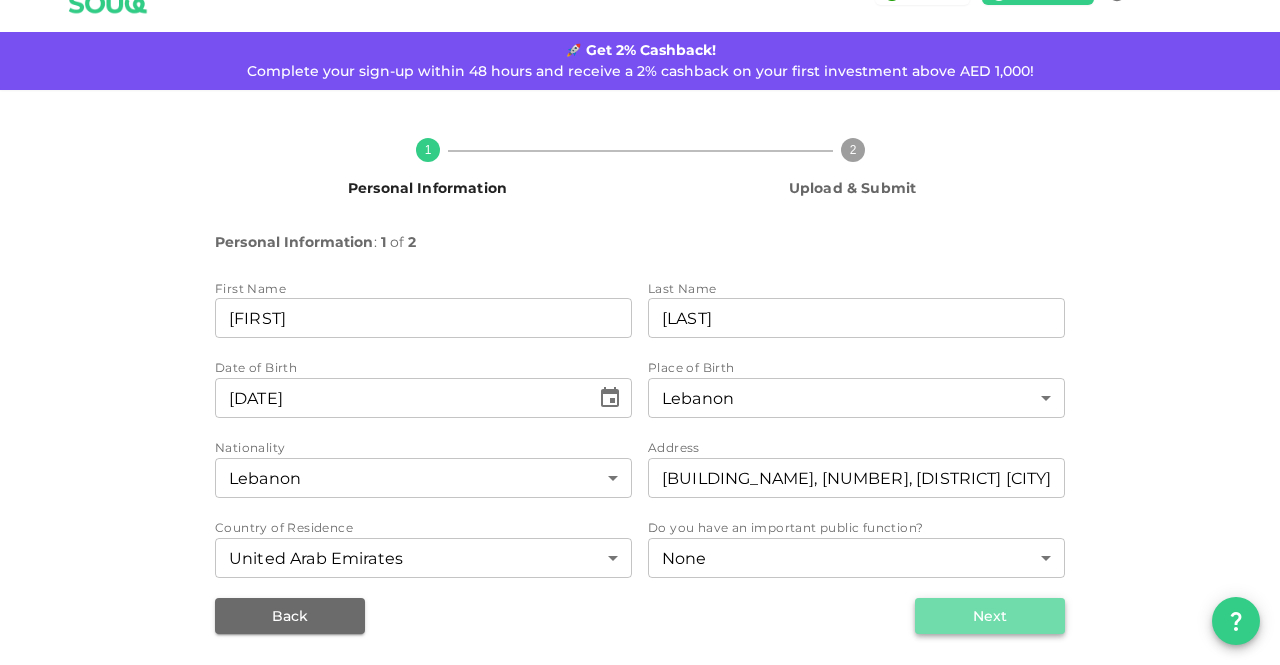 click on "Next" at bounding box center [990, 616] 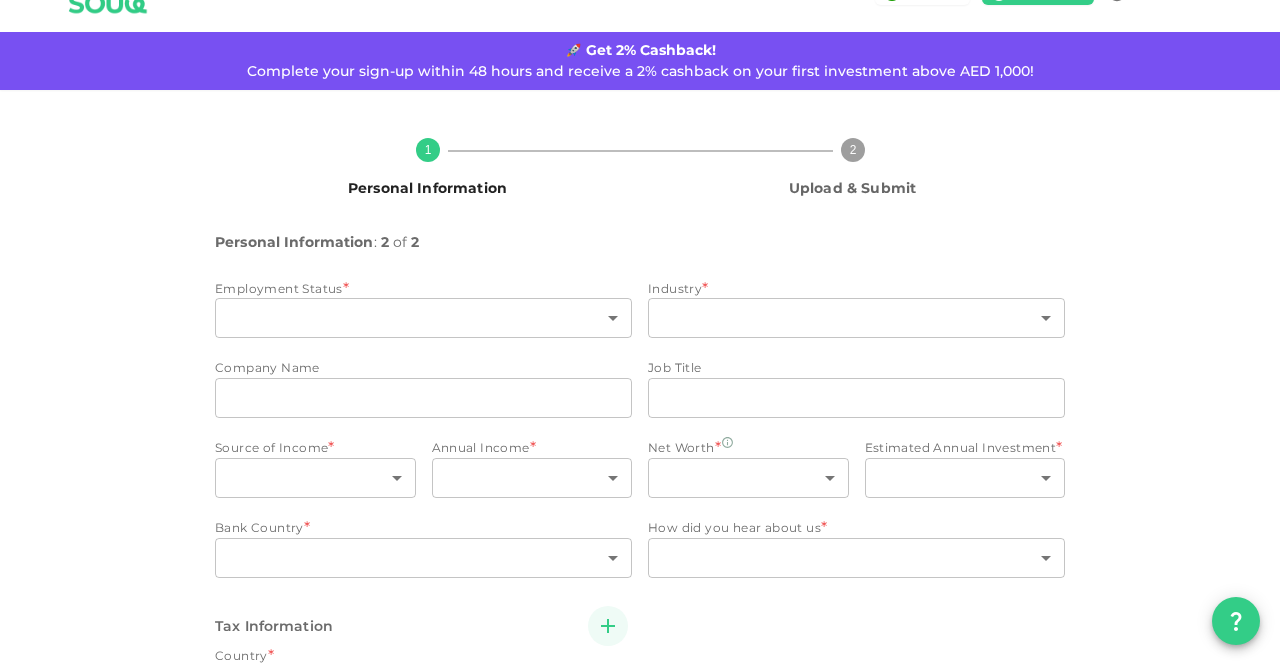 type on "6" 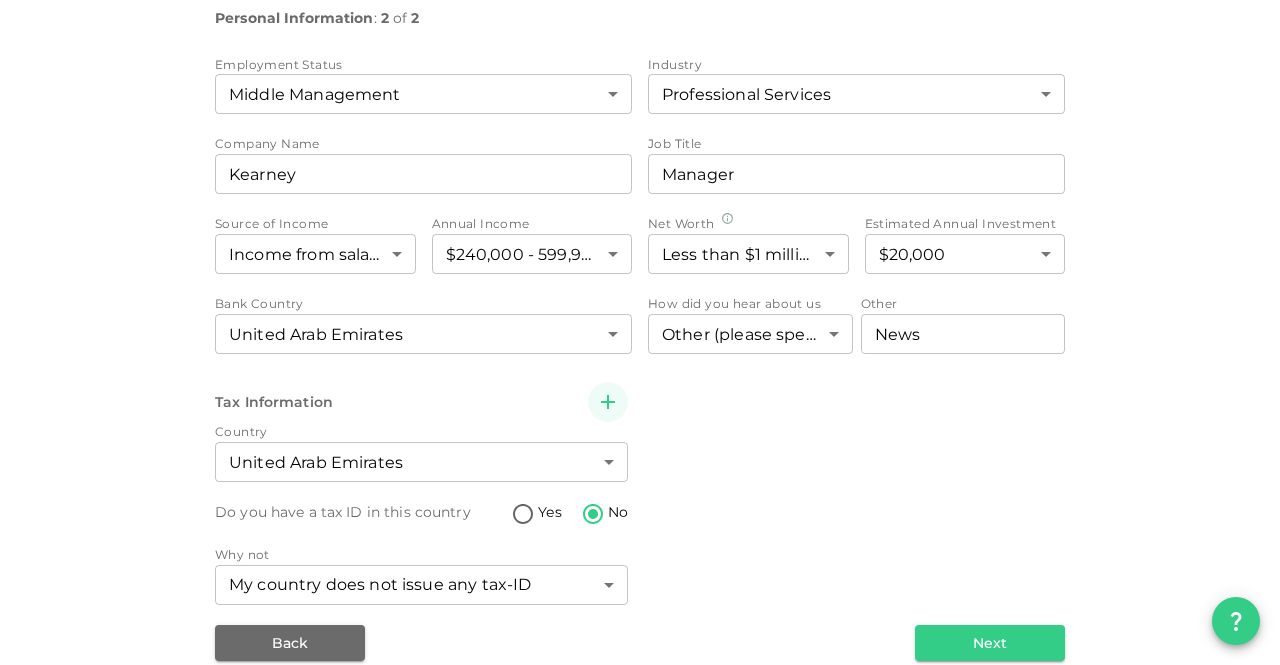 scroll, scrollTop: 300, scrollLeft: 0, axis: vertical 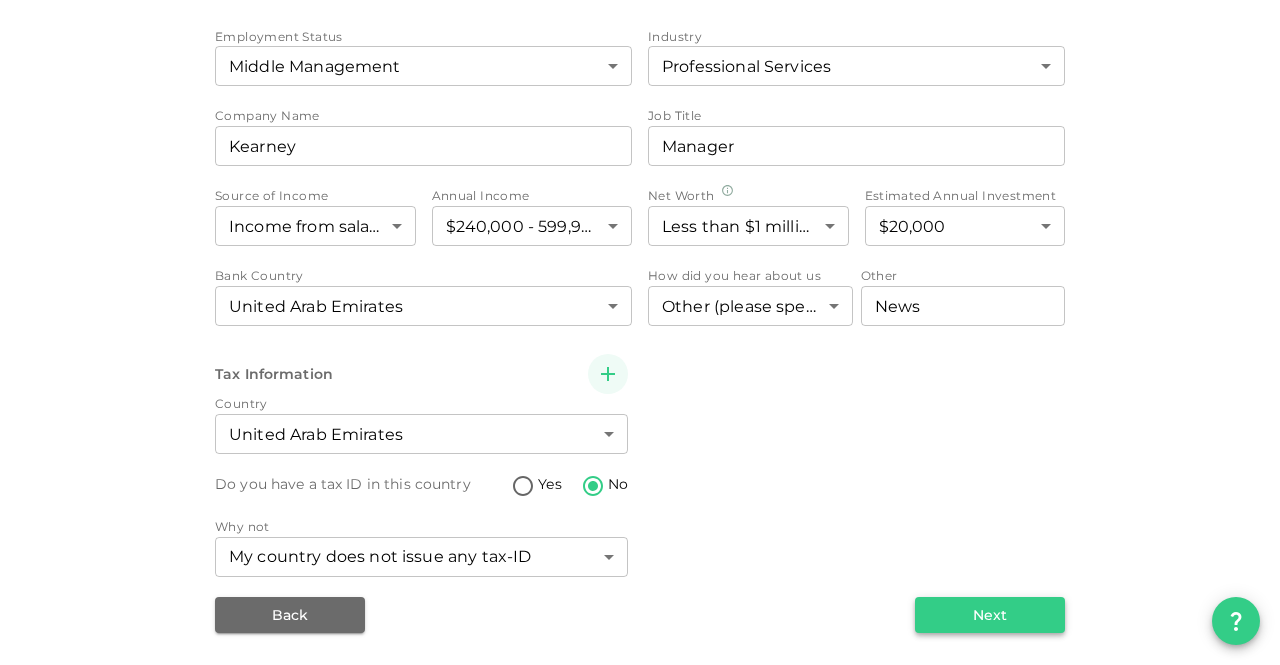click on "Next" at bounding box center (990, 615) 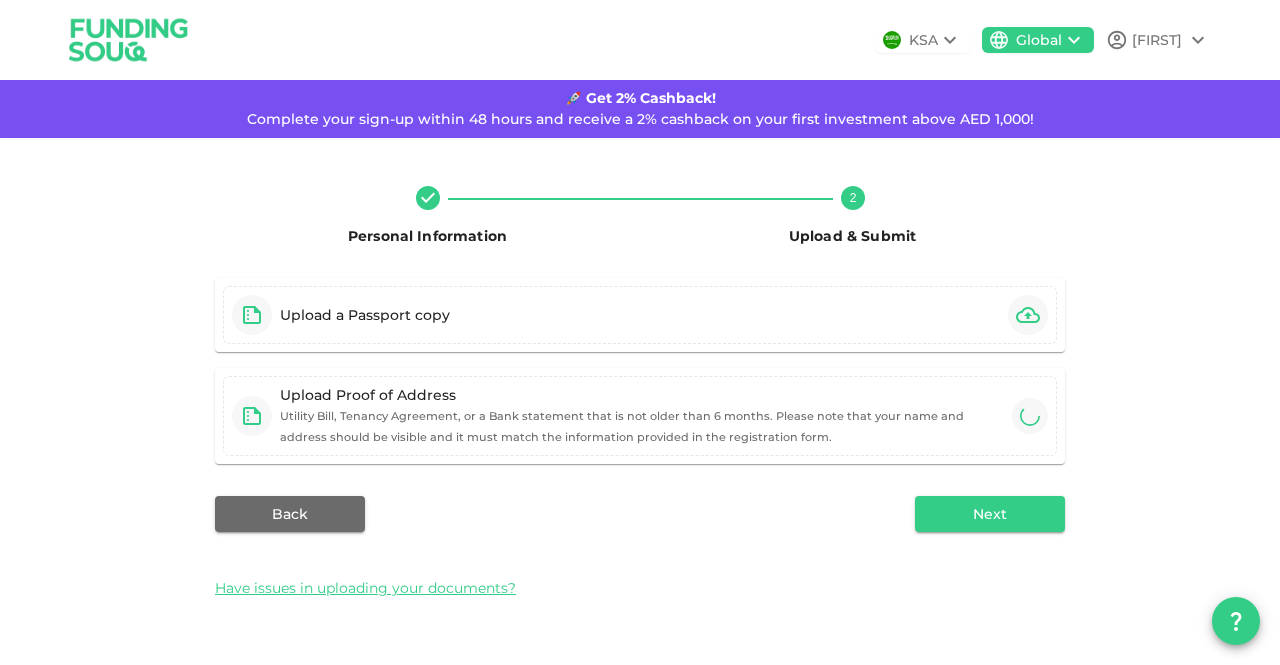 scroll, scrollTop: 0, scrollLeft: 0, axis: both 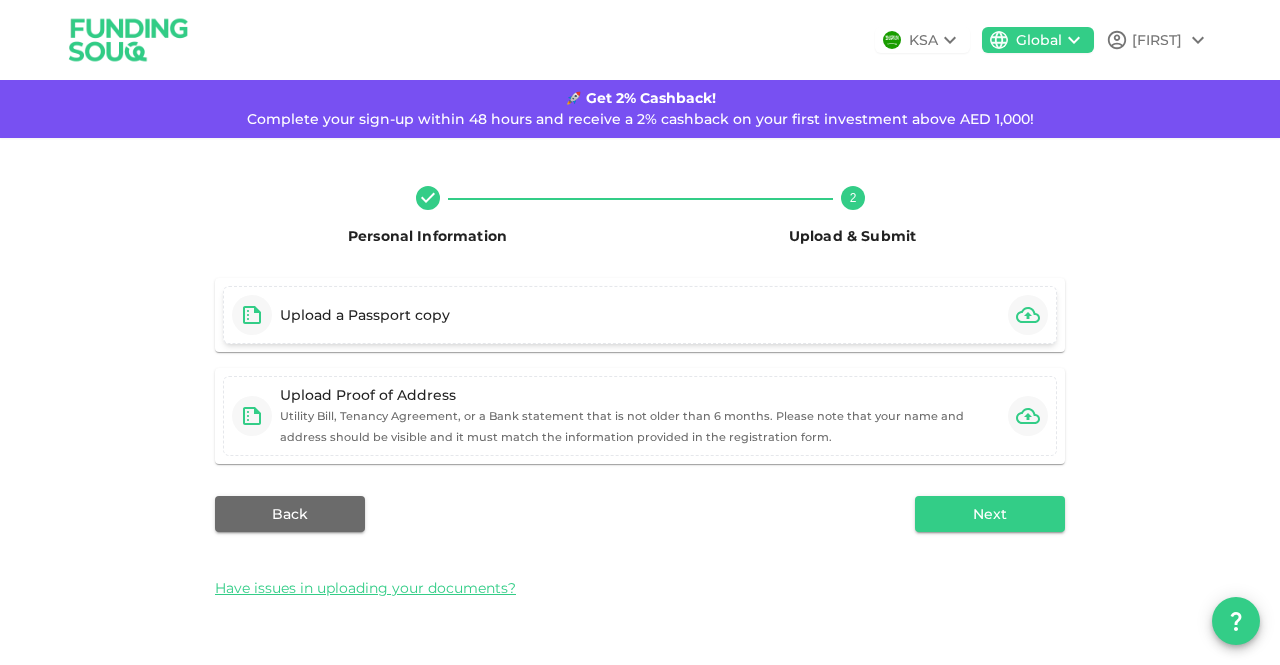 click on "Upload a Passport copy" at bounding box center (640, 315) 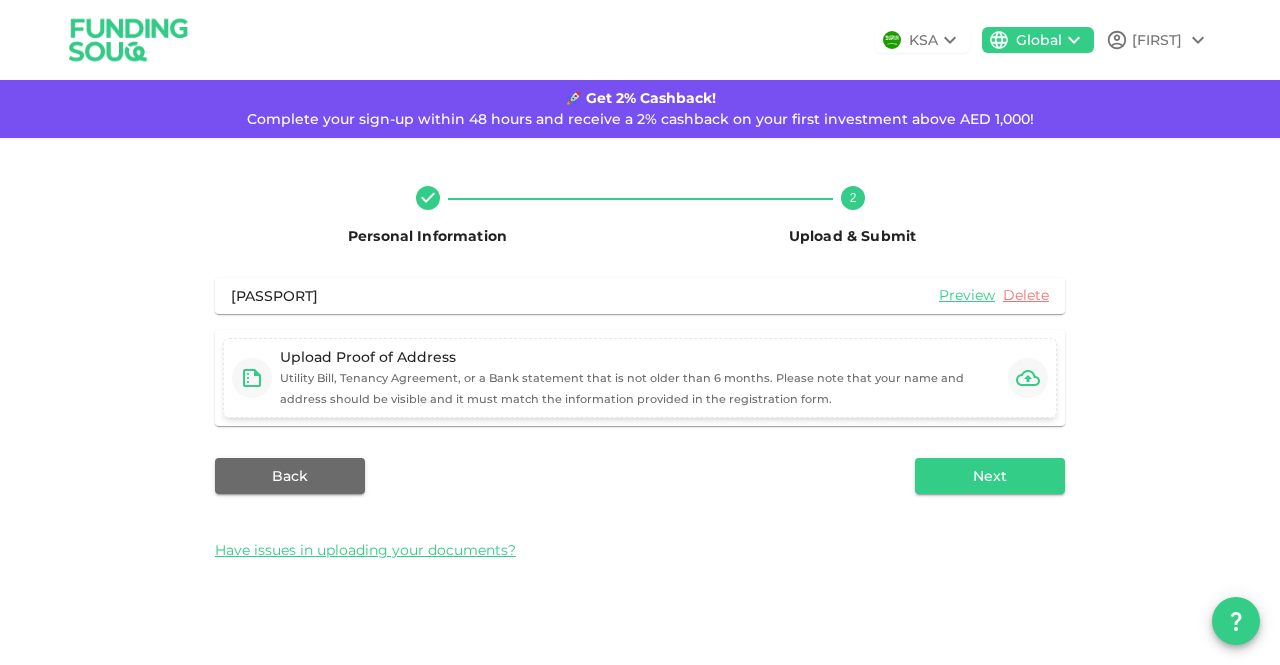 click on "Upload Proof of Address" at bounding box center (640, 357) 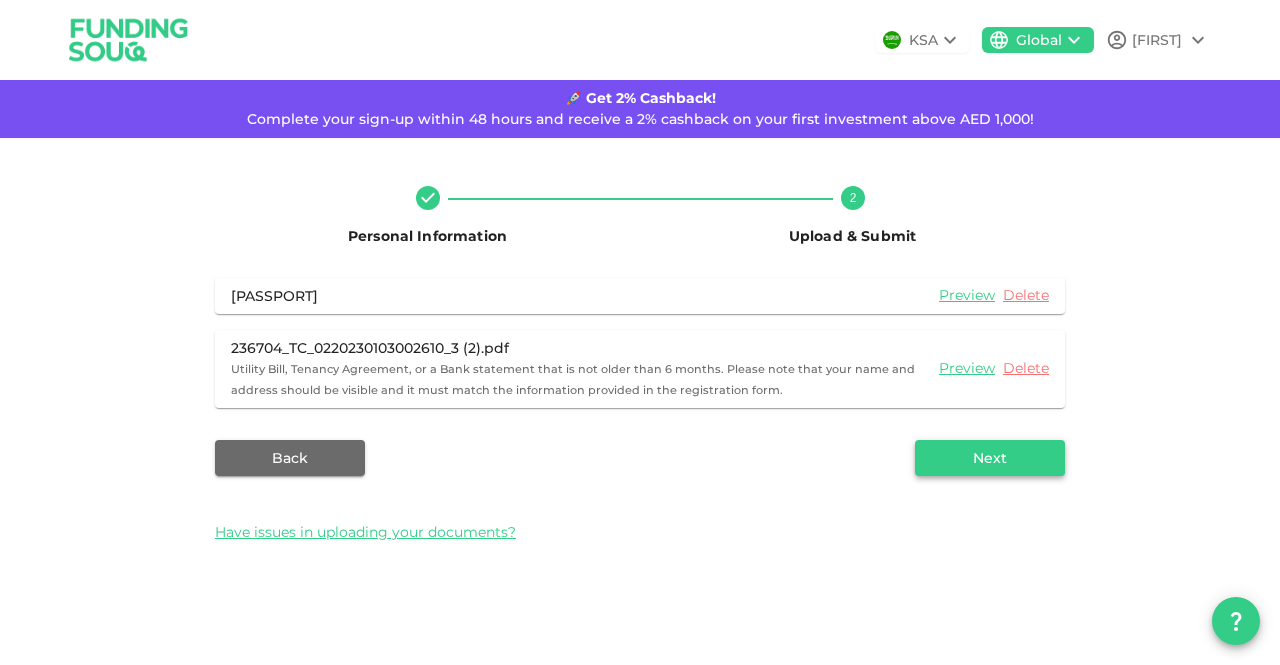 click on "Next" at bounding box center [990, 458] 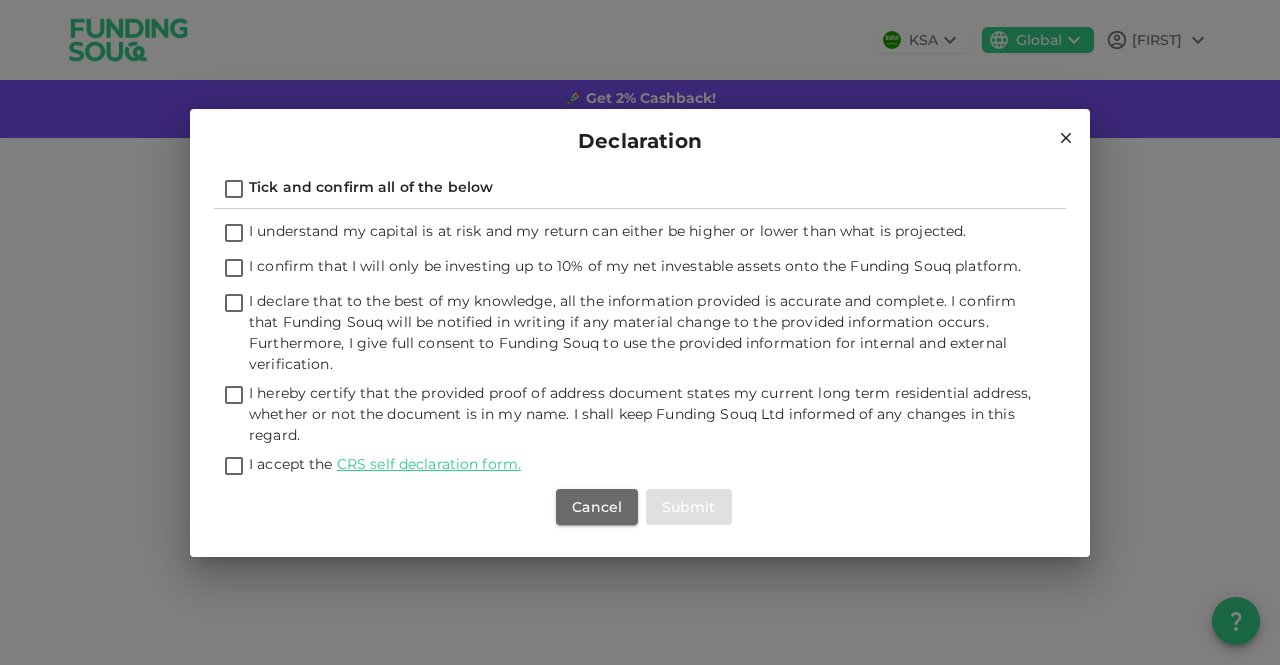 click on "Tick and confirm all of the below" at bounding box center [371, 187] 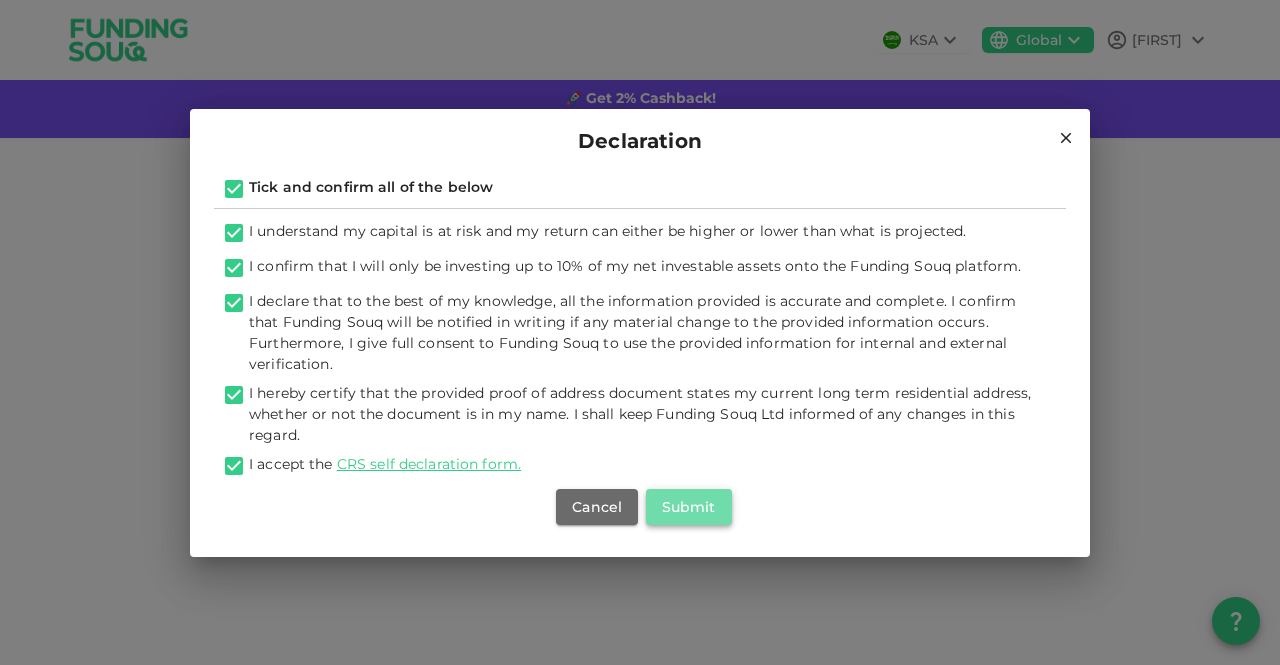 click on "Submit" at bounding box center [689, 507] 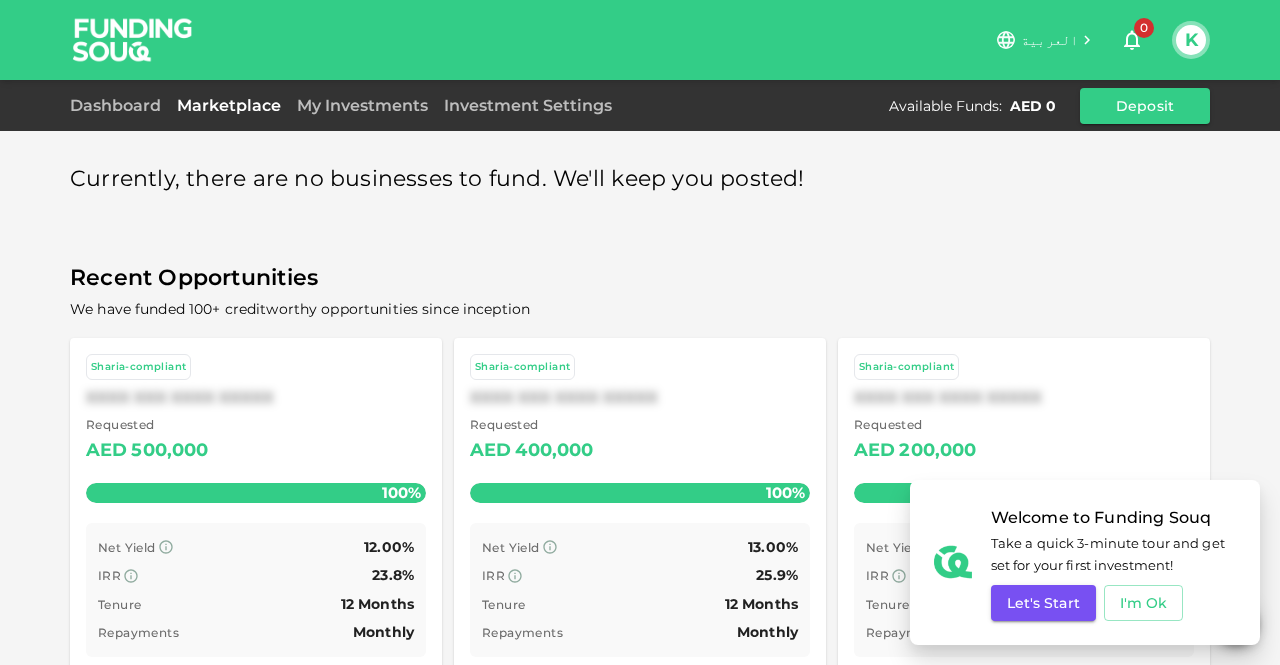 scroll, scrollTop: 74, scrollLeft: 0, axis: vertical 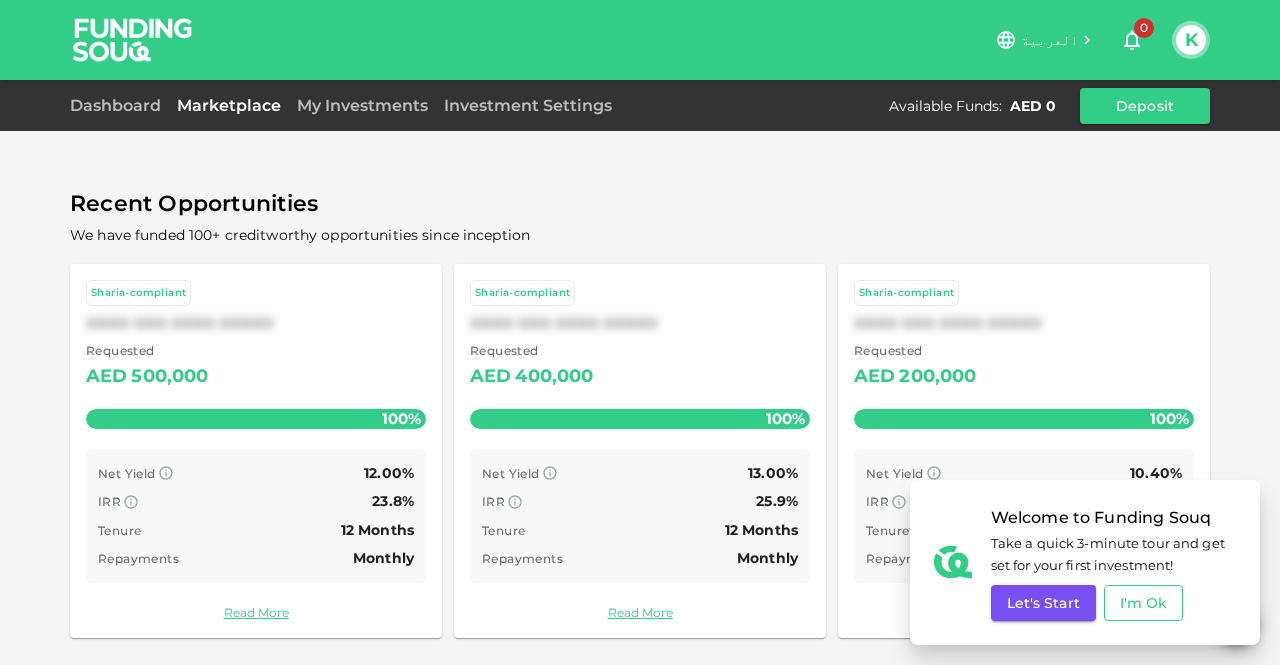 click on "I'm Ok" at bounding box center [1144, 603] 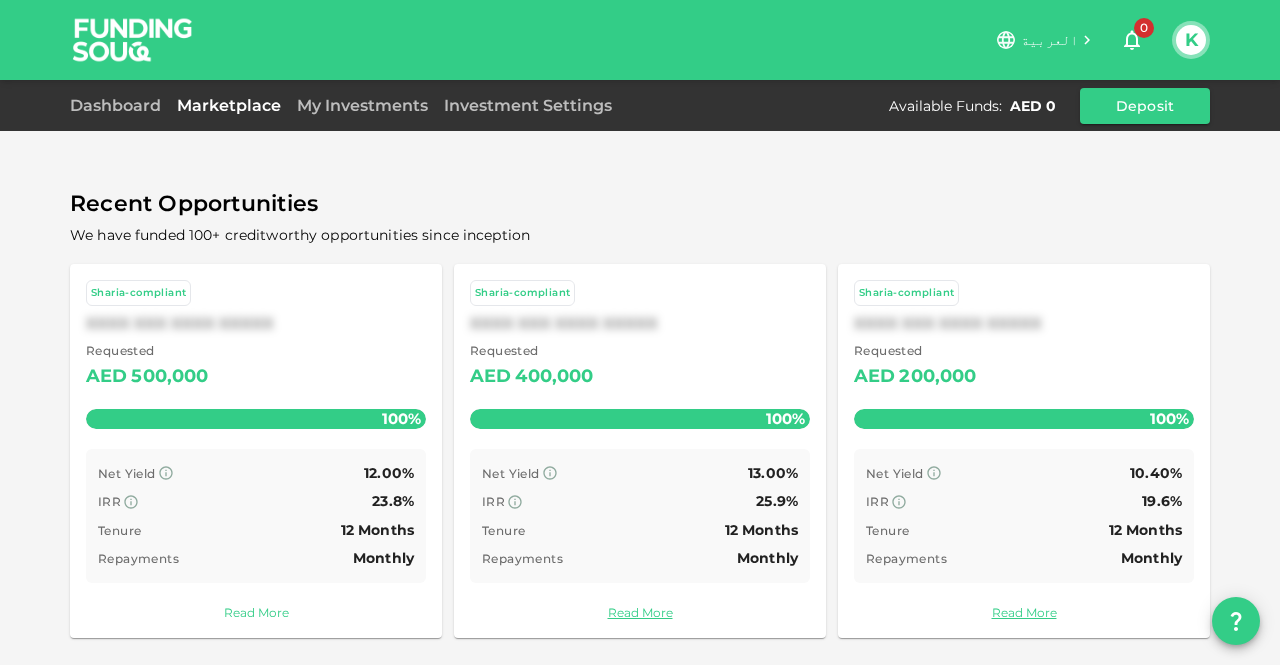 click on "Read More" at bounding box center [256, 612] 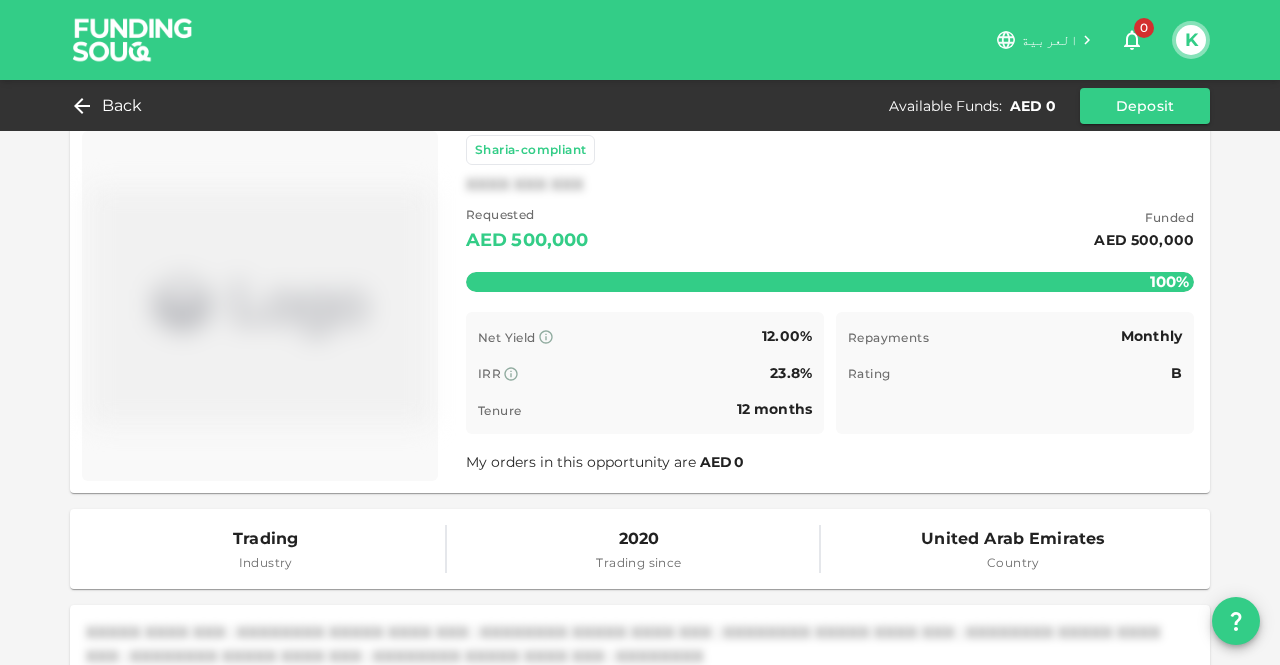 scroll, scrollTop: 0, scrollLeft: 0, axis: both 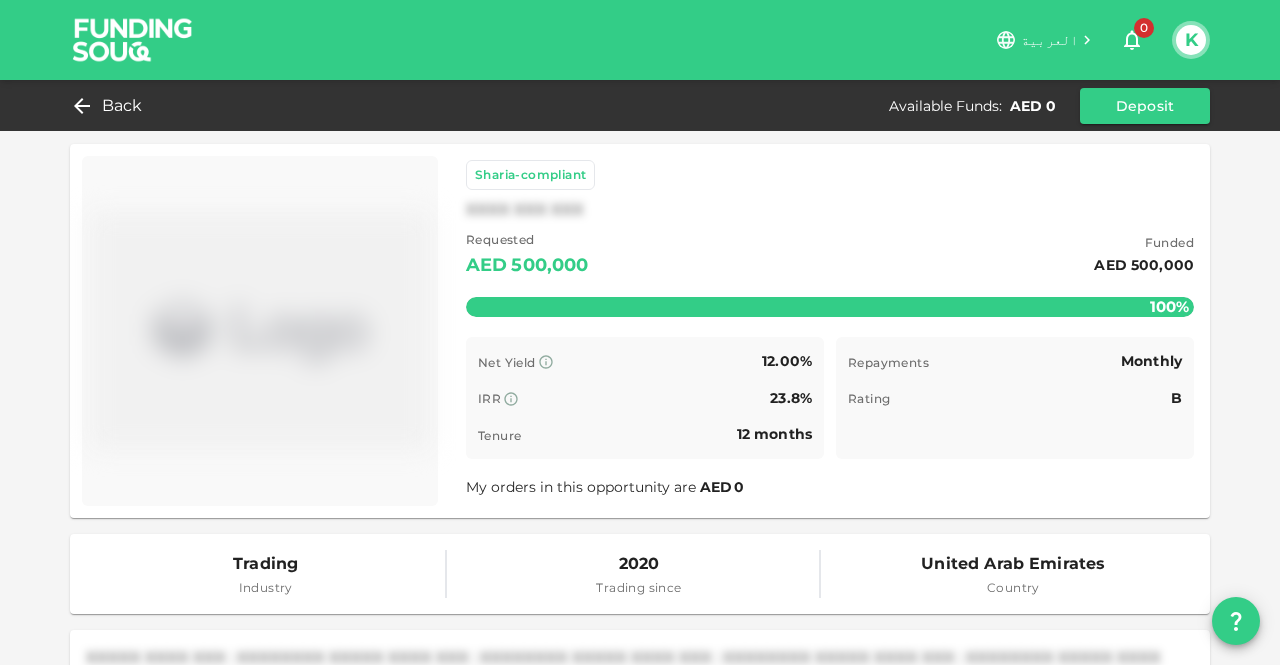 click on "Back Available Funds : AED   0 Deposit" at bounding box center [640, 106] 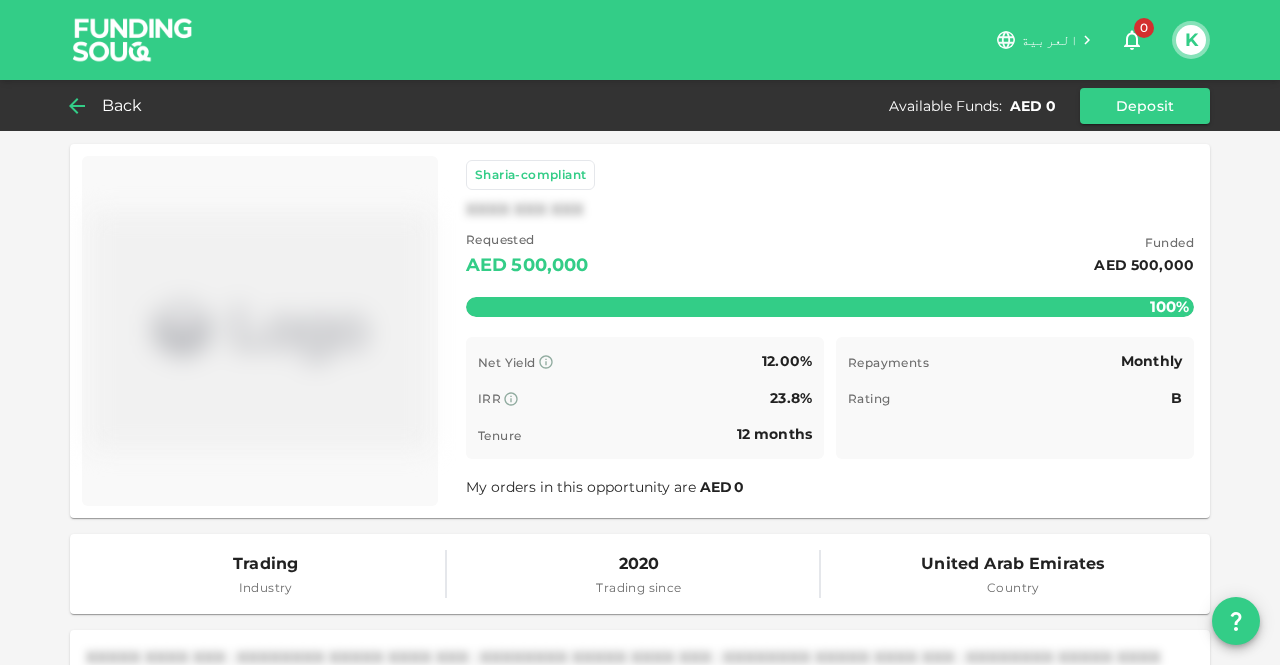 click 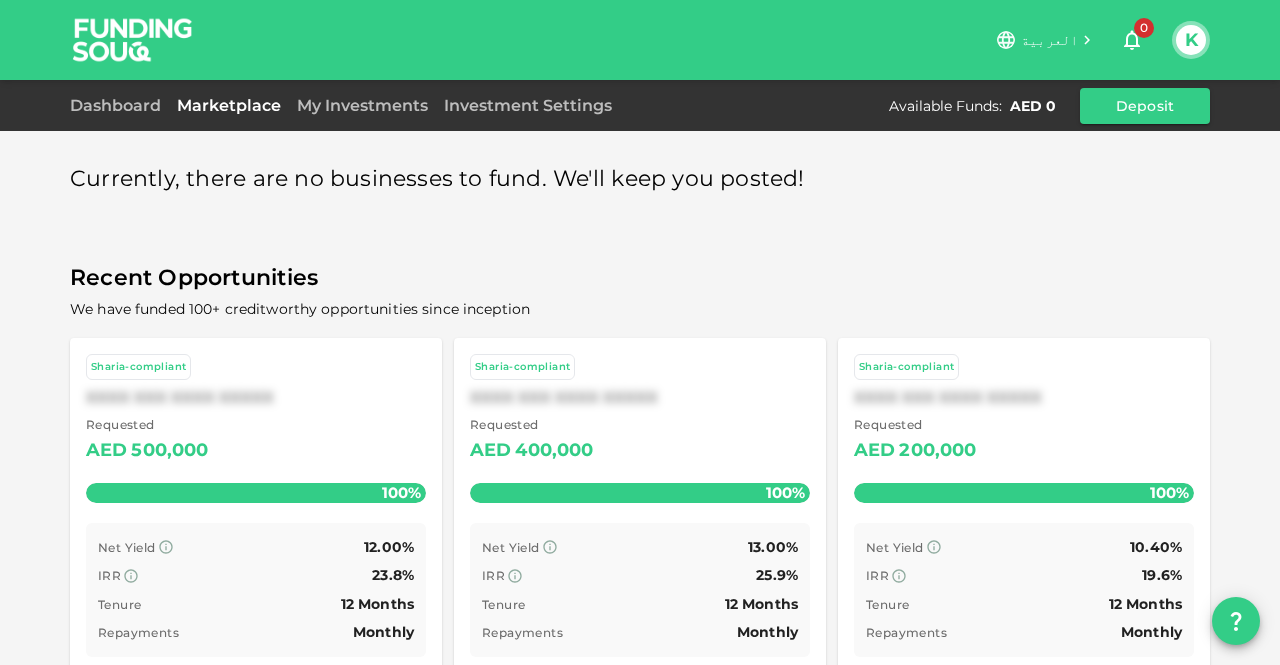 scroll, scrollTop: 74, scrollLeft: 0, axis: vertical 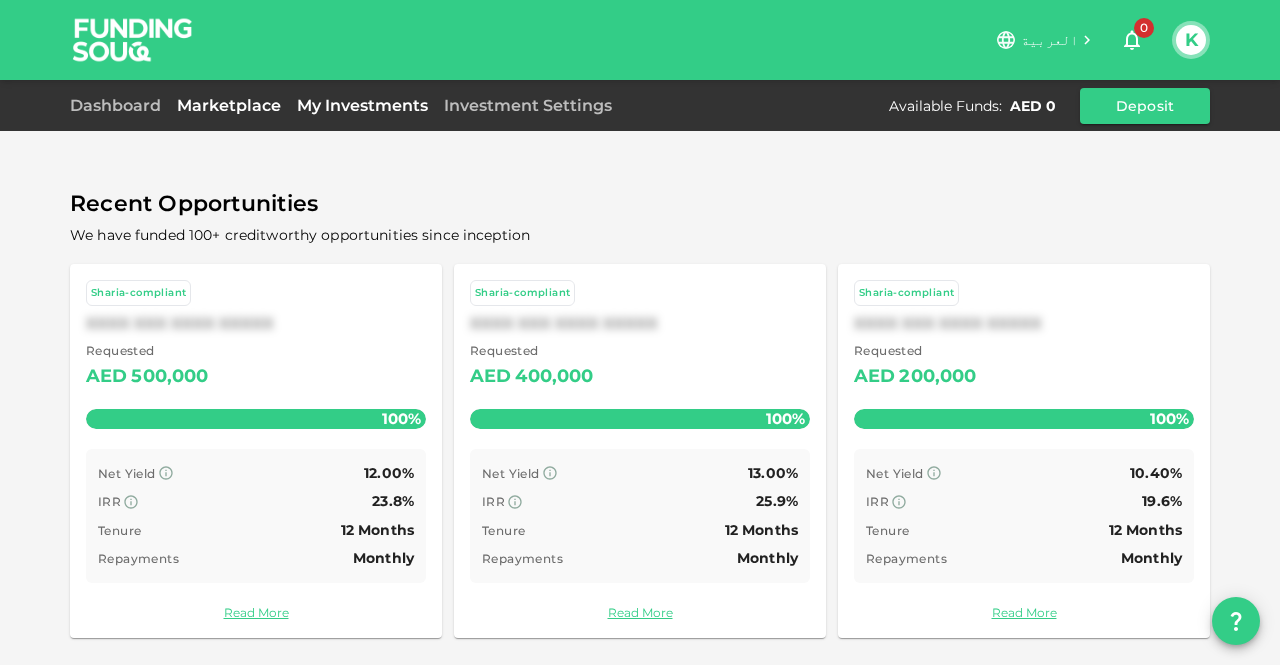 click on "My Investments" at bounding box center (362, 105) 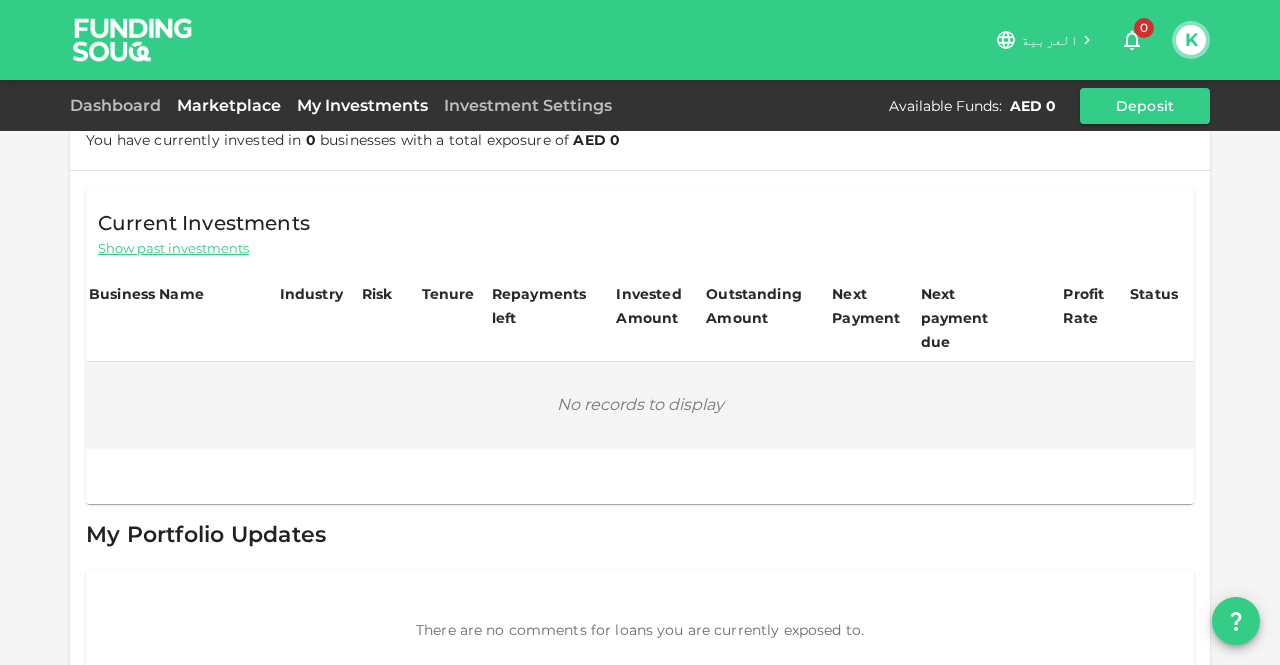click on "Marketplace" at bounding box center [229, 105] 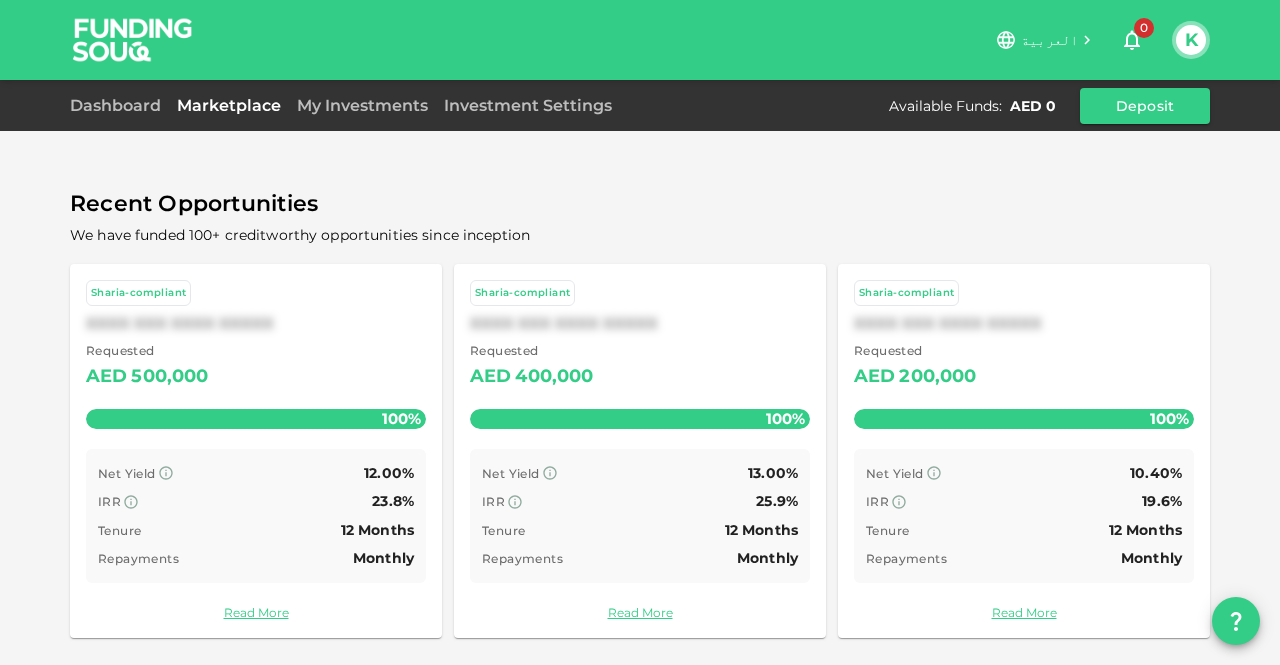 click on "XXXX XXX XXXX XXXXX" at bounding box center (256, 323) 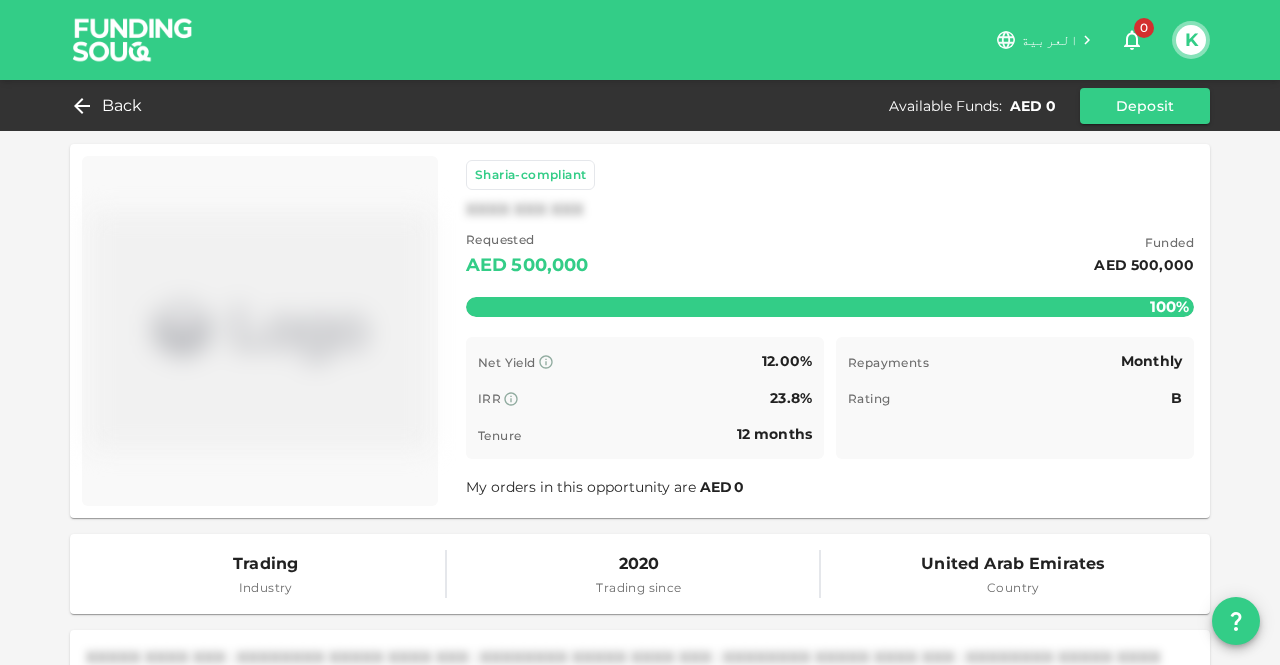 click on "XXXX XXX XXX" at bounding box center (525, 210) 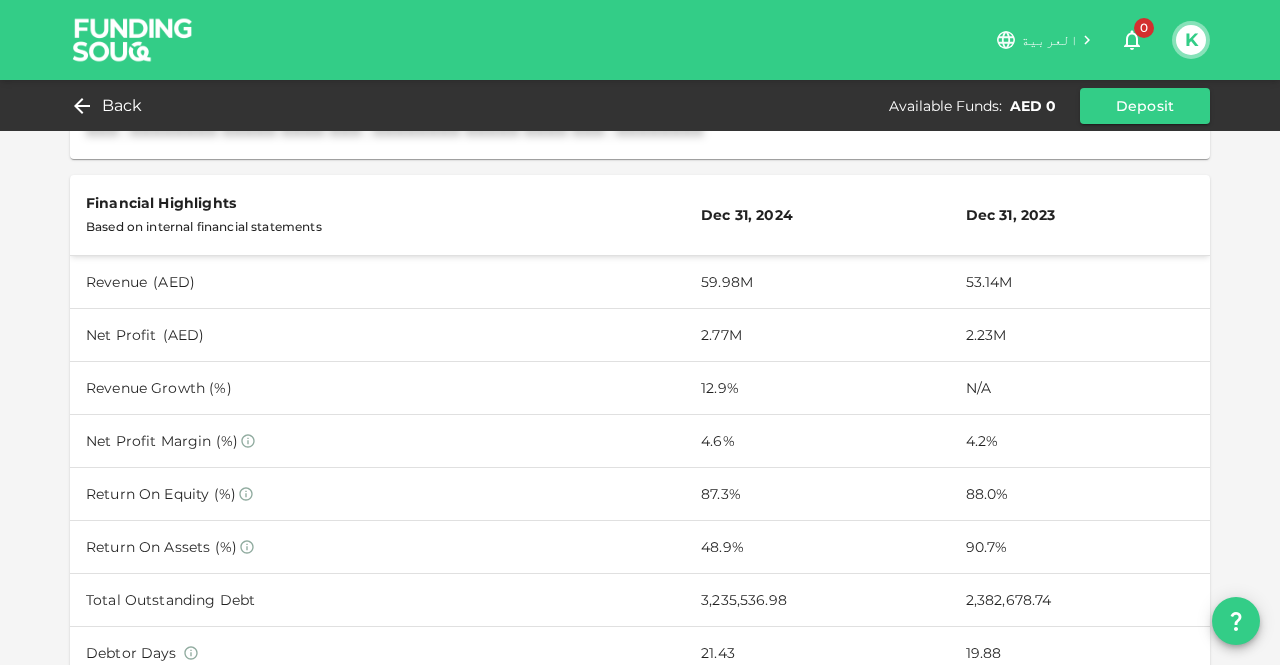 scroll, scrollTop: 553, scrollLeft: 0, axis: vertical 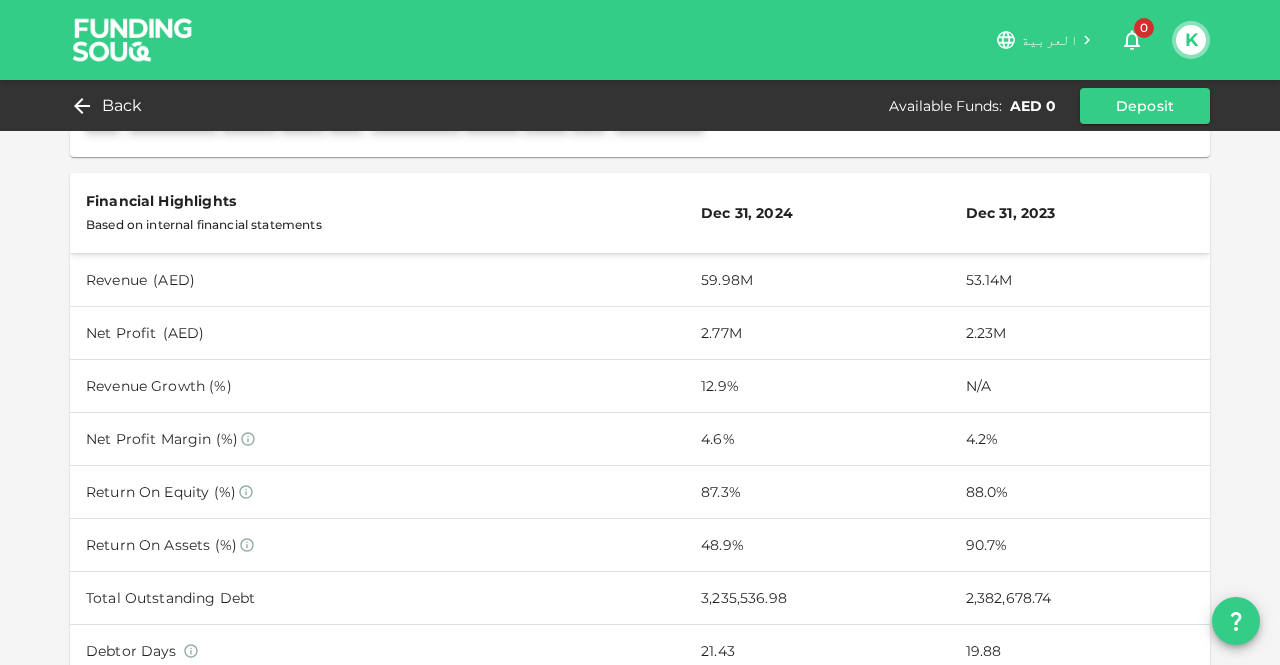 click on "Sharia-compliant XXXX XXX XXX   Requested   AED 500,000   Funded   AED 500,000 100% Remaining : AED 0   Net Yield   12.00%   IRR   23.8%   Tenure   12 months   Repayments   Monthly   Rating   B   Time remaining   B My orders in this opportunity   are   AED 0   Trading   Industry   2020   Trading since   United Arab Emirates   Country XXXXX XXXX XXX : XXXXXXXX XXXXX XXXX XXX : XXXXXXXX XXXXX XXXX XXX : XXXXXXXX XXXXX XXXX XXX : XXXXXXXX XXXXX XXXX XXX : XXXXXXXX XXXXX XXXX XXX : XXXXXXXX XXXXX XXXX XXX : XXXXXXXX Financial Highlights Based on internal financial statements Dec 31, 2024 Dec 31, 2023 Revenue    ( AED ) 59.98M 53.14M Net Profit    ( AED ) 2.77M 2.23M Revenue Growth (%) 12.9% N/A Net Profit Margin (%) 4.6% 4.2% Return On Equity (%) 87.3% 88.0% Return On Assets (%) 48.9% 90.7% Total Outstanding Debt 3,235,536.98 2,382,678.74 Debtor Days   21.43 19.88 Creditor Days   8.74 7.60 Level of External Debt    ( AED ) 1.87 1.03 Debt Ratio (%)   50.5% 48.4% Debt Service Coverage Ratio (%)   148.5% 215.8%" at bounding box center (640, 399) 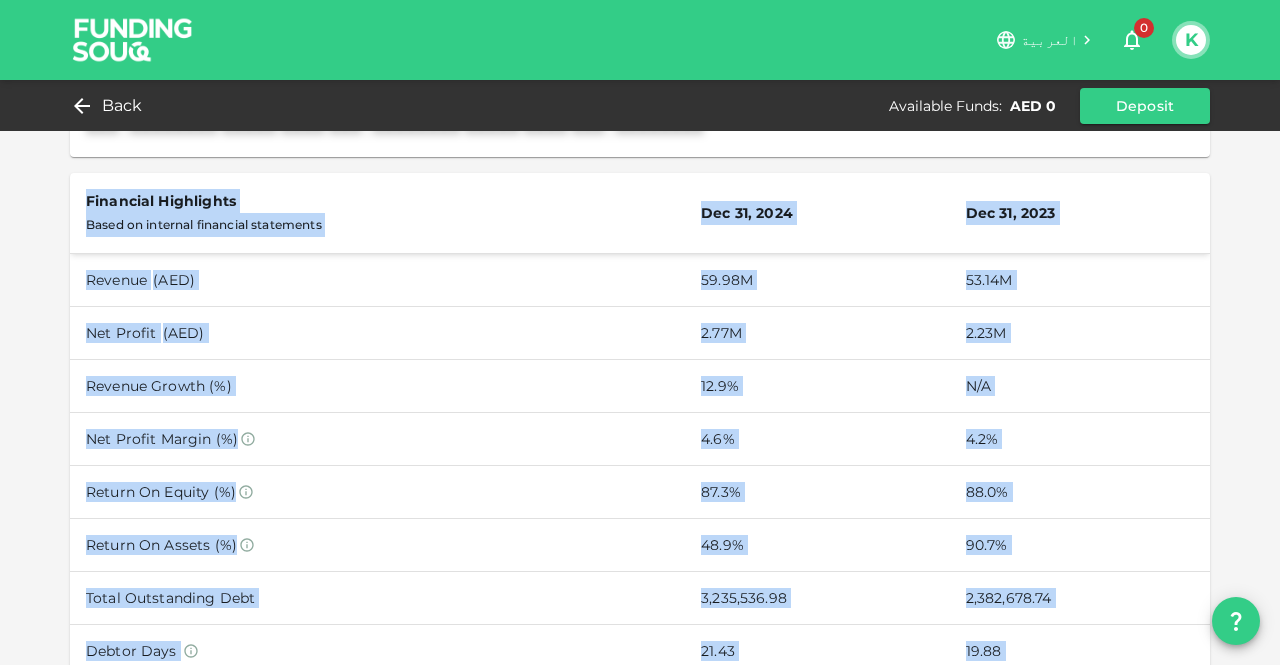 click on "Sharia-compliant XXXX XXX XXX   Requested   AED 500,000   Funded   AED 500,000 100% Remaining : AED 0   Net Yield   12.00%   IRR   23.8%   Tenure   12 months   Repayments   Monthly   Rating   B   Time remaining   B My orders in this opportunity   are   AED 0   Trading   Industry   2020   Trading since   United Arab Emirates   Country XXXXX XXXX XXX : XXXXXXXX XXXXX XXXX XXX : XXXXXXXX XXXXX XXXX XXX : XXXXXXXX XXXXX XXXX XXX : XXXXXXXX XXXXX XXXX XXX : XXXXXXXX XXXXX XXXX XXX : XXXXXXXX XXXXX XXXX XXX : XXXXXXXX Financial Highlights Based on internal financial statements Dec 31, 2024 Dec 31, 2023 Revenue    ( AED ) 59.98M 53.14M Net Profit    ( AED ) 2.77M 2.23M Revenue Growth (%) 12.9% N/A Net Profit Margin (%) 4.6% 4.2% Return On Equity (%) 87.3% 88.0% Return On Assets (%) 48.9% 90.7% Total Outstanding Debt 3,235,536.98 2,382,678.74 Debtor Days   21.43 19.88 Creditor Days   8.74 7.60 Level of External Debt    ( AED ) 1.87 1.03 Debt Ratio (%)   50.5% 48.4% Debt Service Coverage Ratio (%)   148.5% 215.8%" at bounding box center (640, 399) 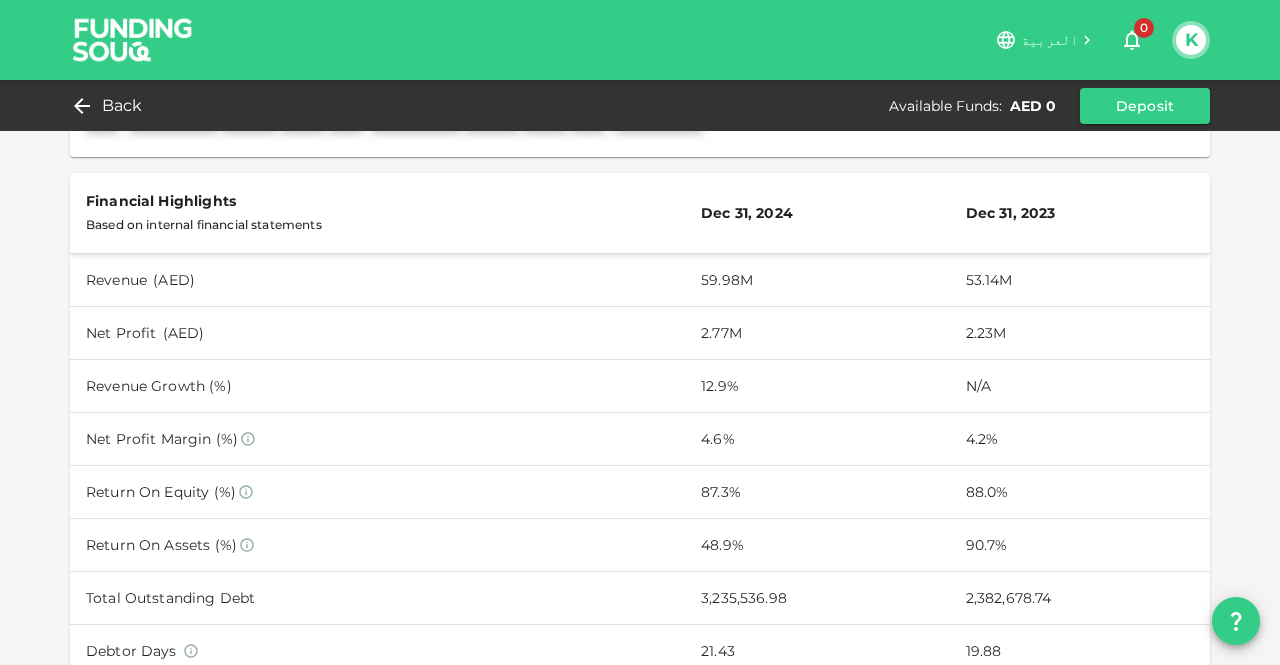 scroll, scrollTop: 711, scrollLeft: 0, axis: vertical 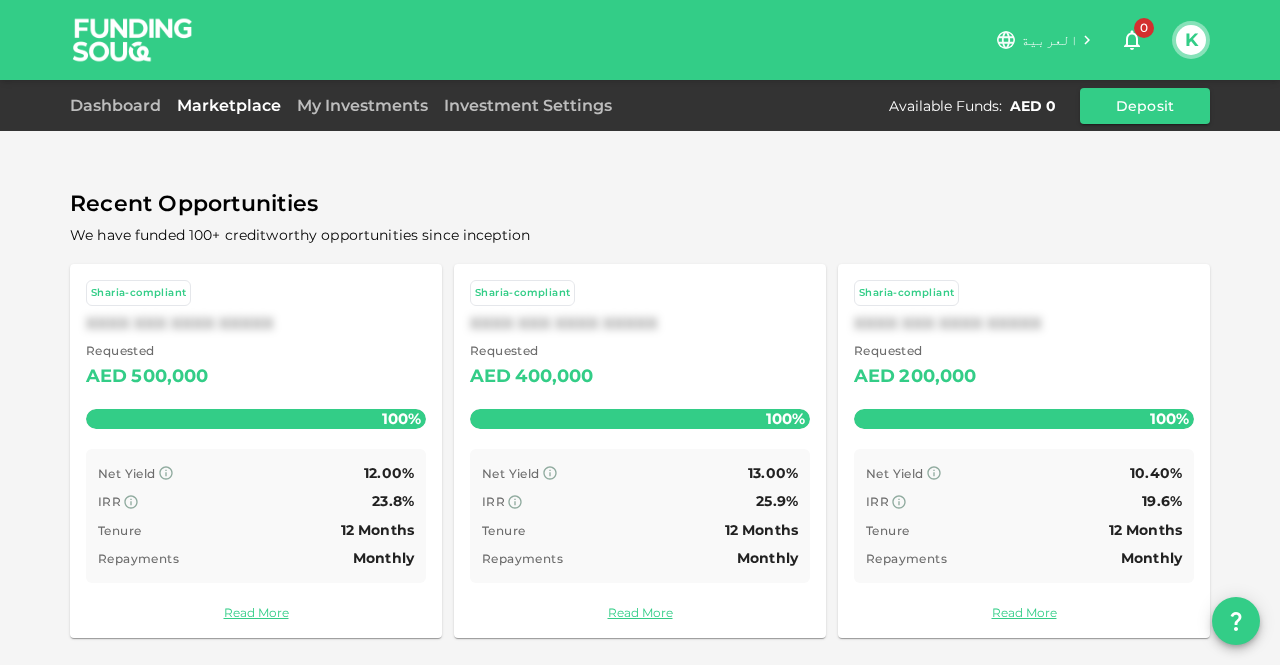 click on "Requested   AED 200,000" at bounding box center [1024, 366] 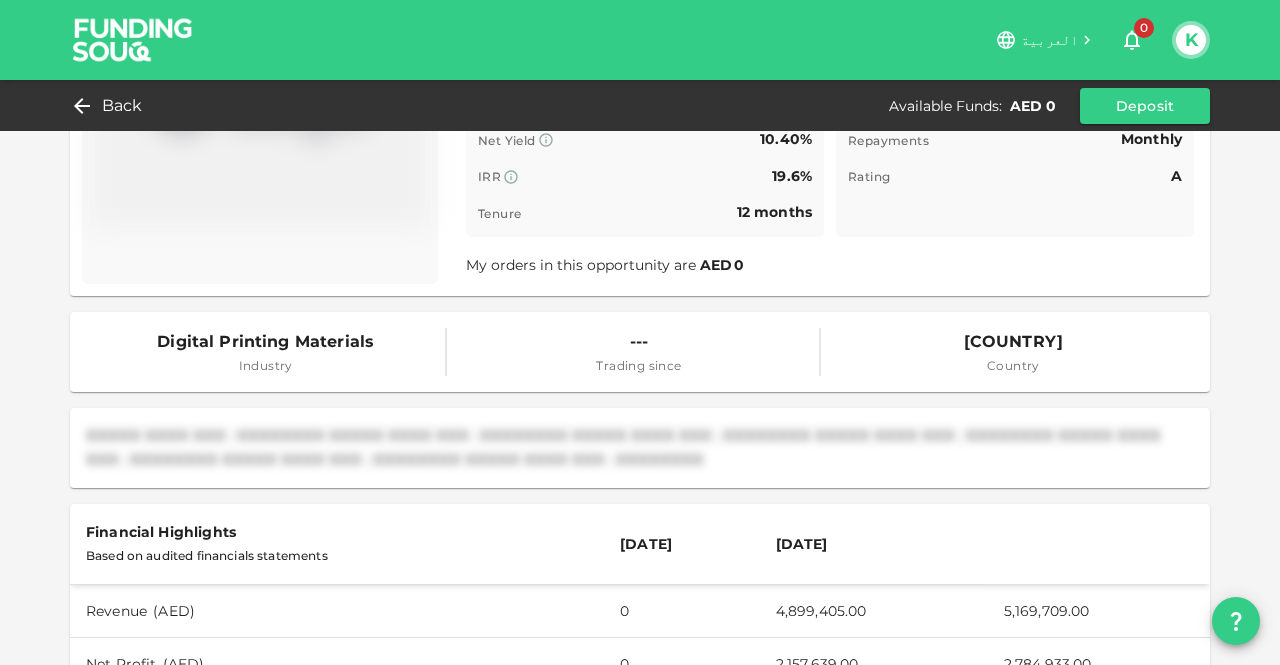 scroll, scrollTop: 399, scrollLeft: 0, axis: vertical 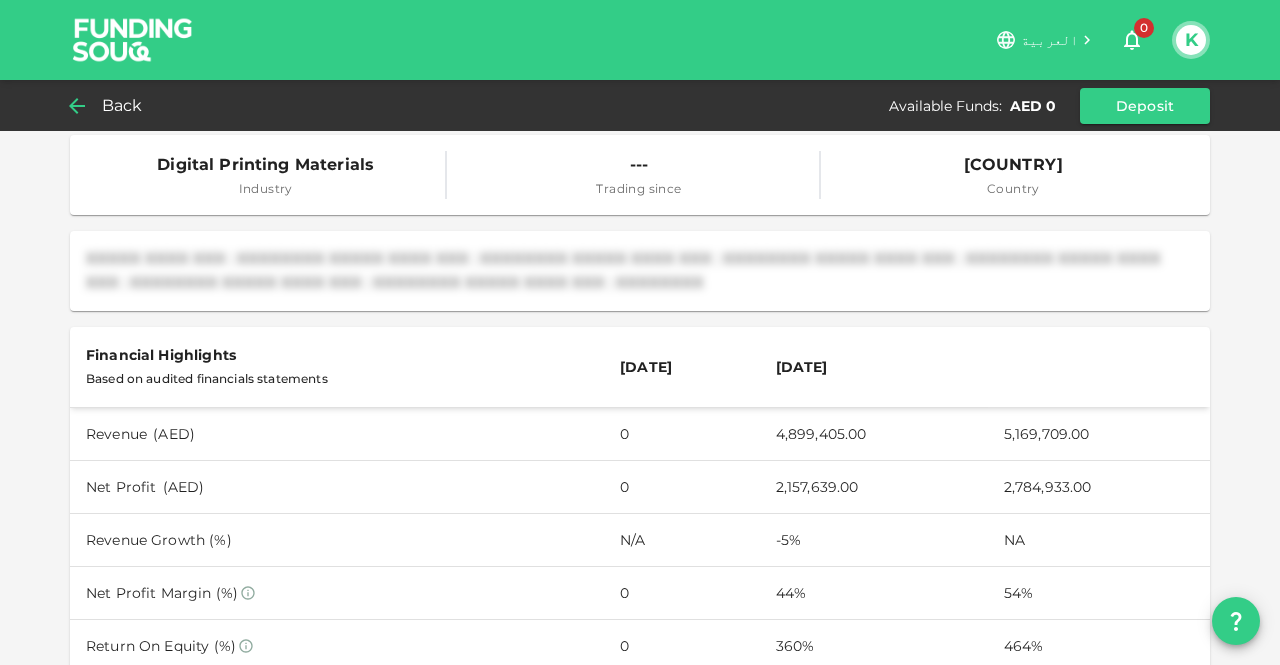 click on "Back" at bounding box center (122, 106) 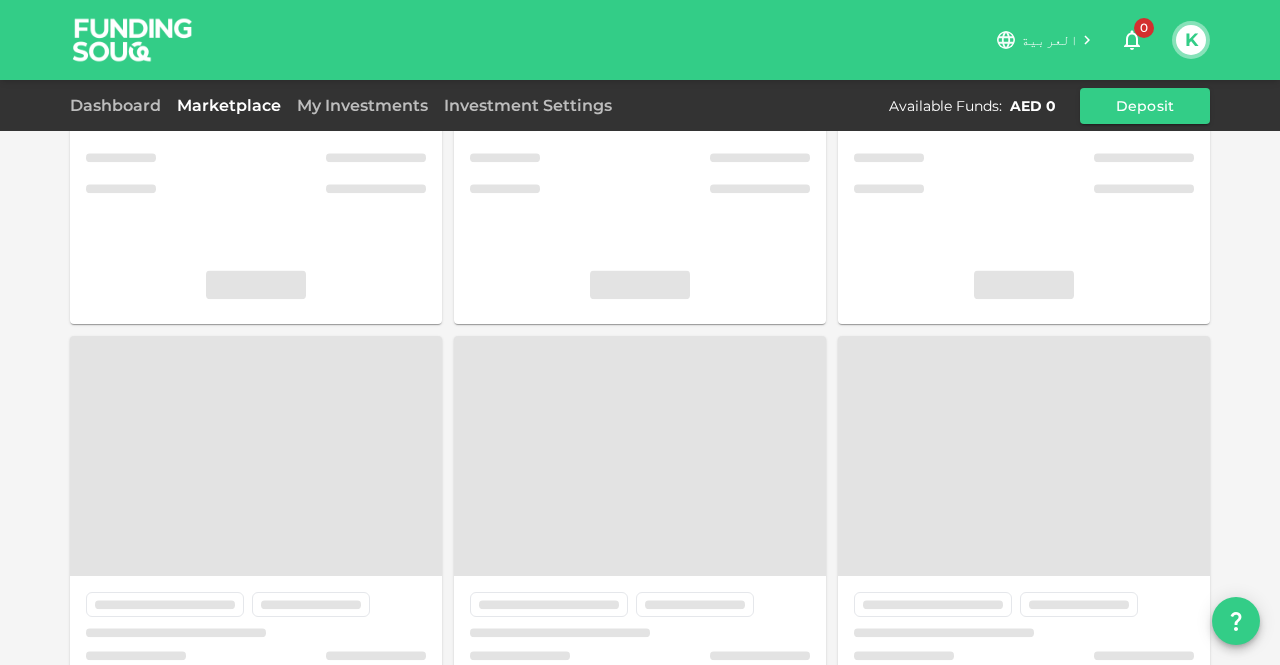 scroll, scrollTop: 74, scrollLeft: 0, axis: vertical 